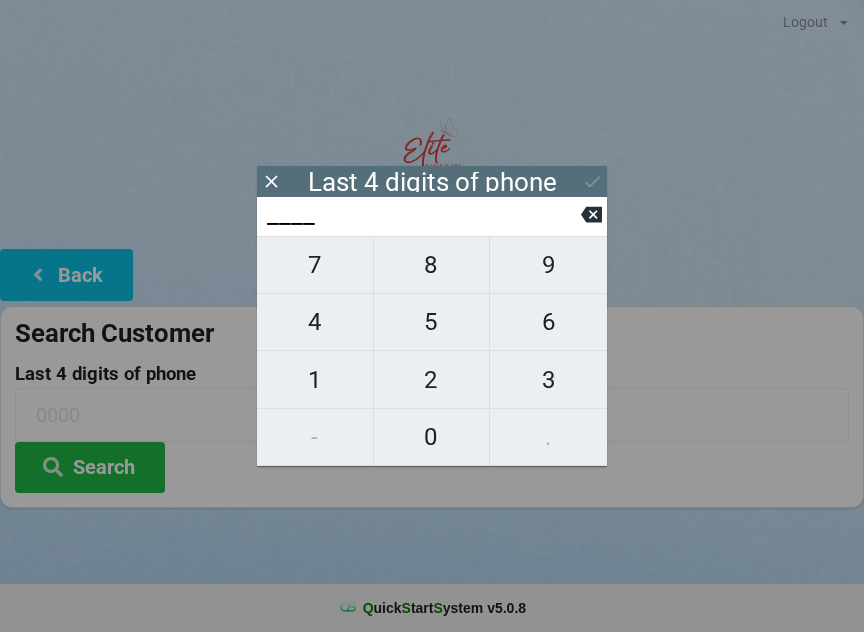 scroll, scrollTop: 0, scrollLeft: 0, axis: both 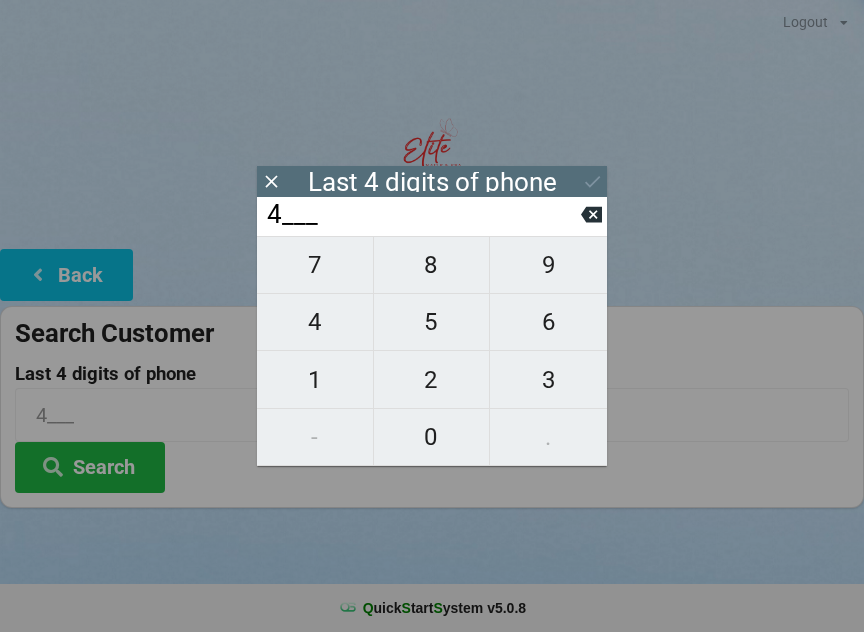 click on "9" at bounding box center (315, 265) 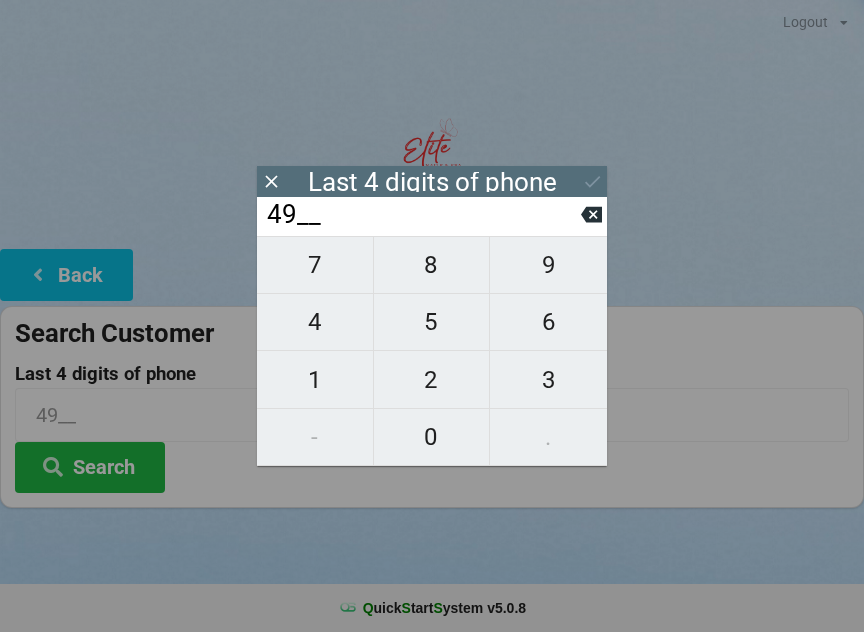 click on "9" at bounding box center [315, 265] 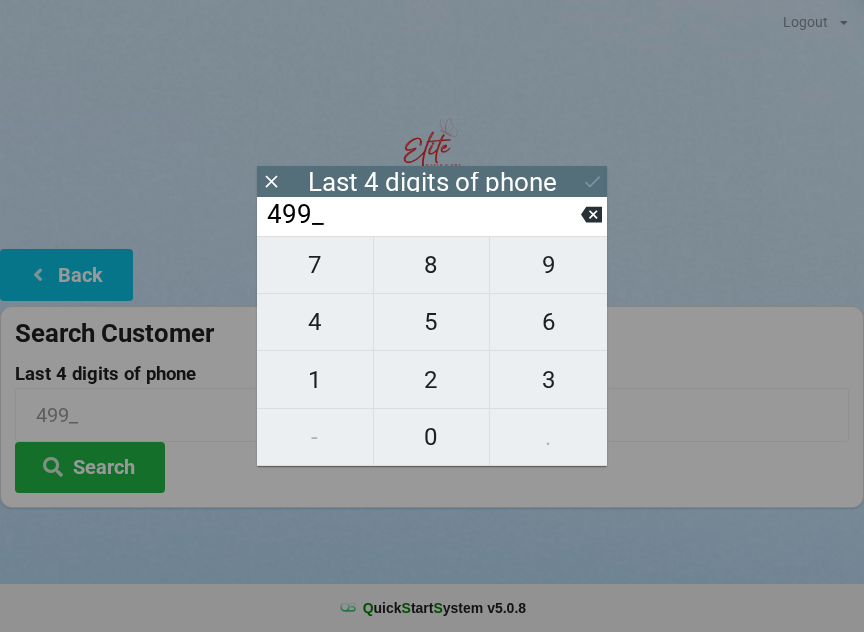 click on "9" at bounding box center [315, 265] 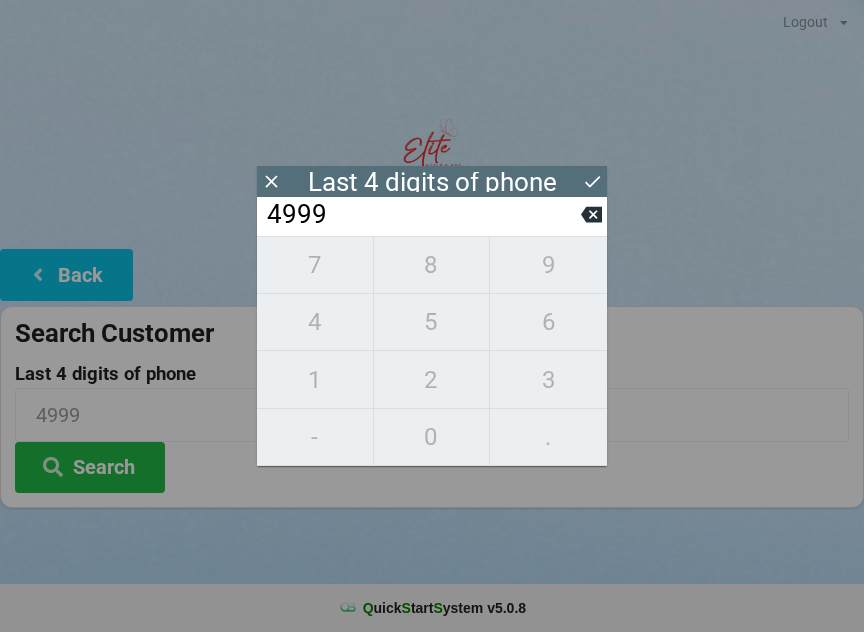click on "Search" at bounding box center (90, 467) 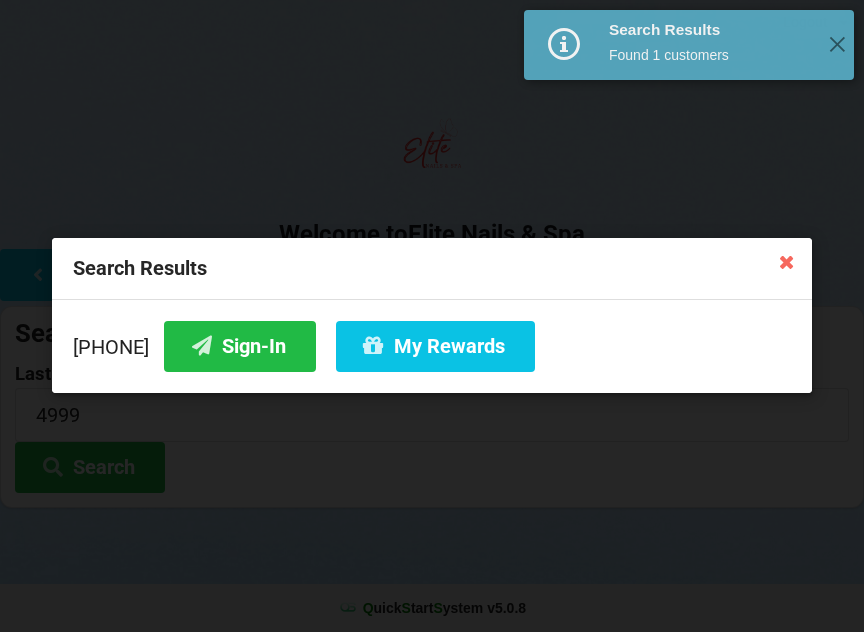 click on "Sign-In" at bounding box center [240, 346] 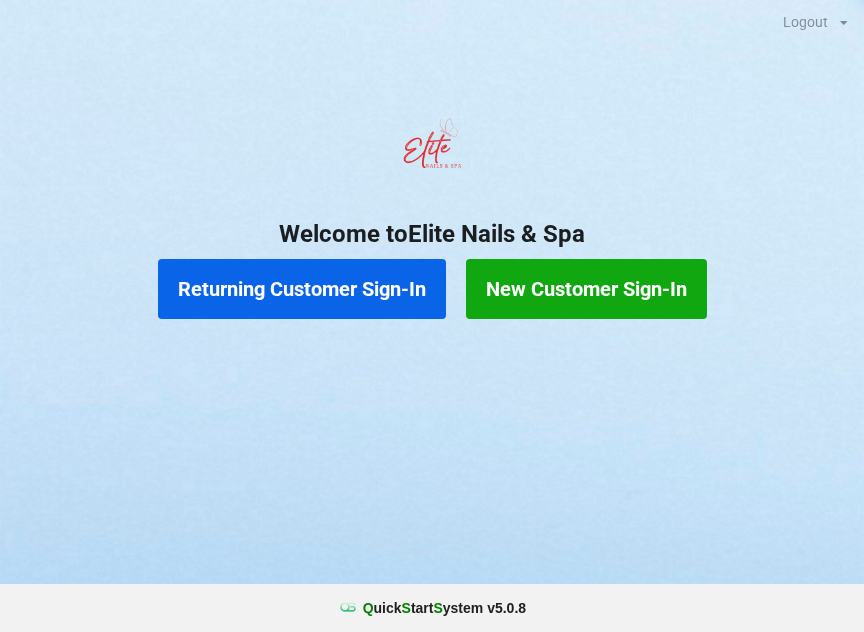 click on "Returning Customer Sign-In" at bounding box center (302, 289) 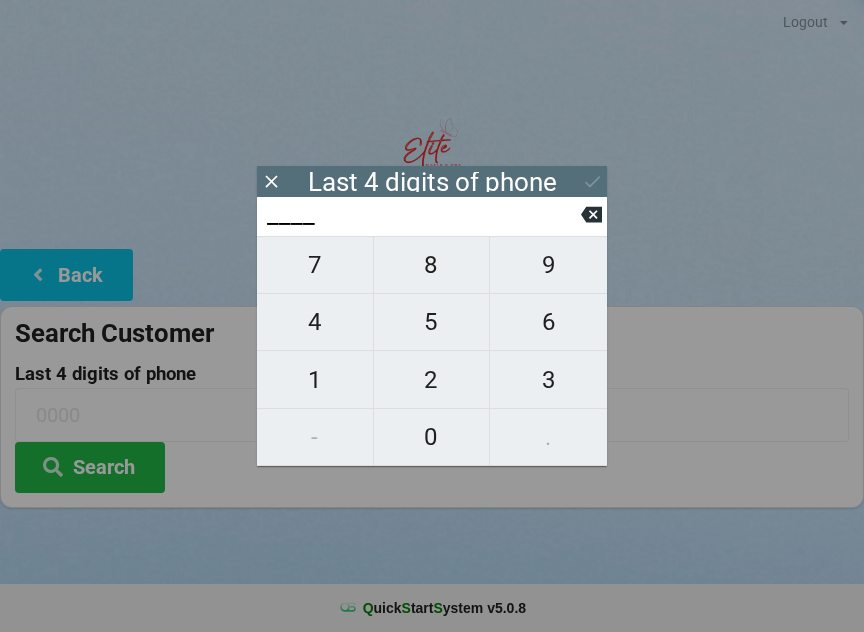 click on "7" at bounding box center (315, 265) 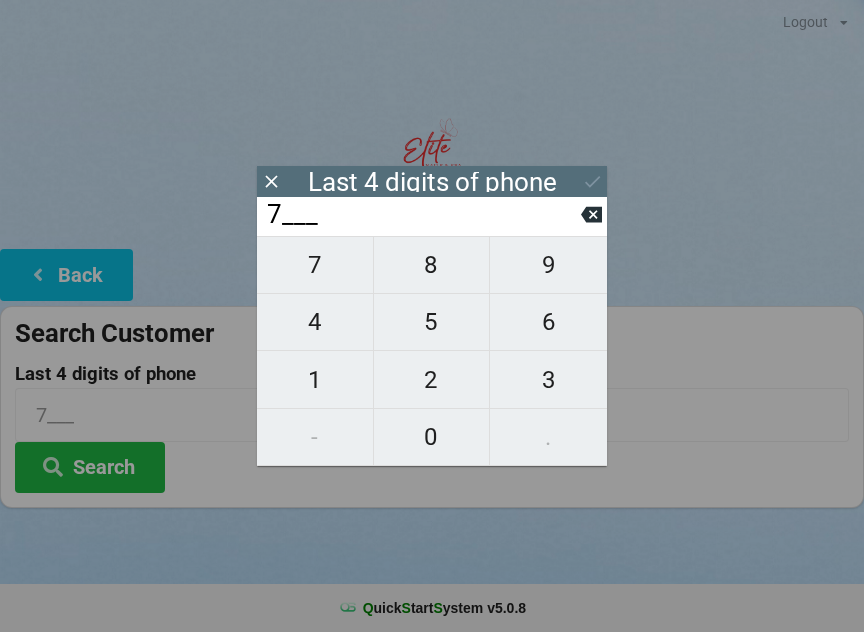 click at bounding box center (591, 215) 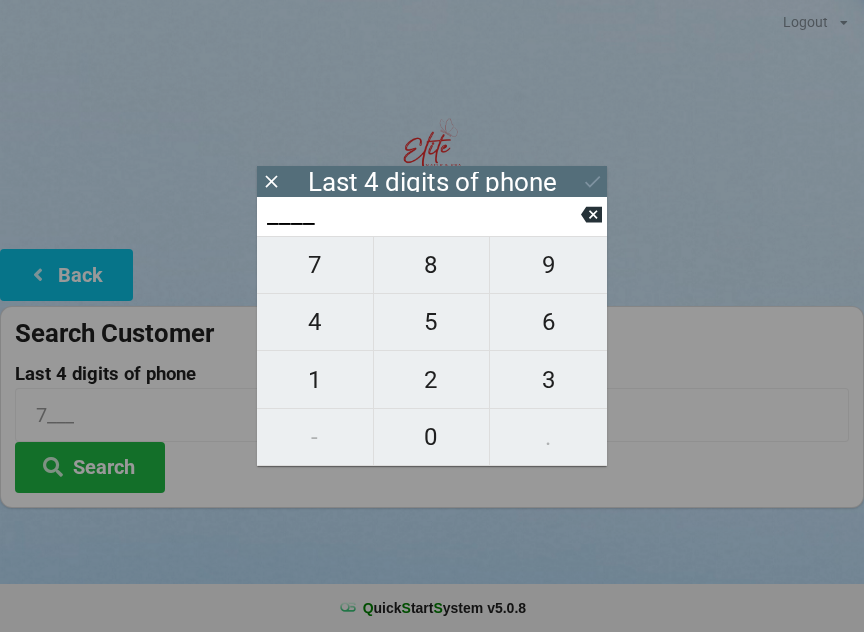 click on "1" at bounding box center (315, 265) 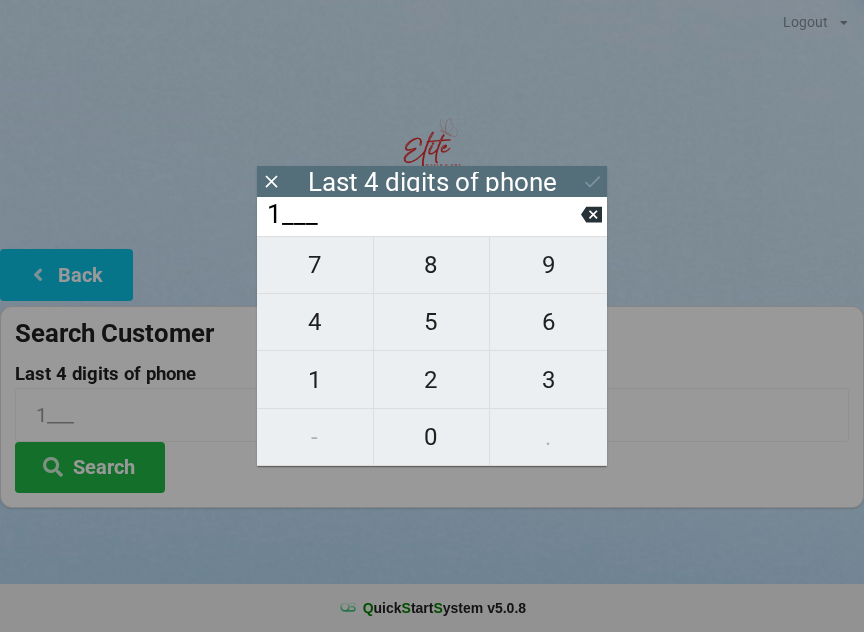 click on "7" at bounding box center (315, 265) 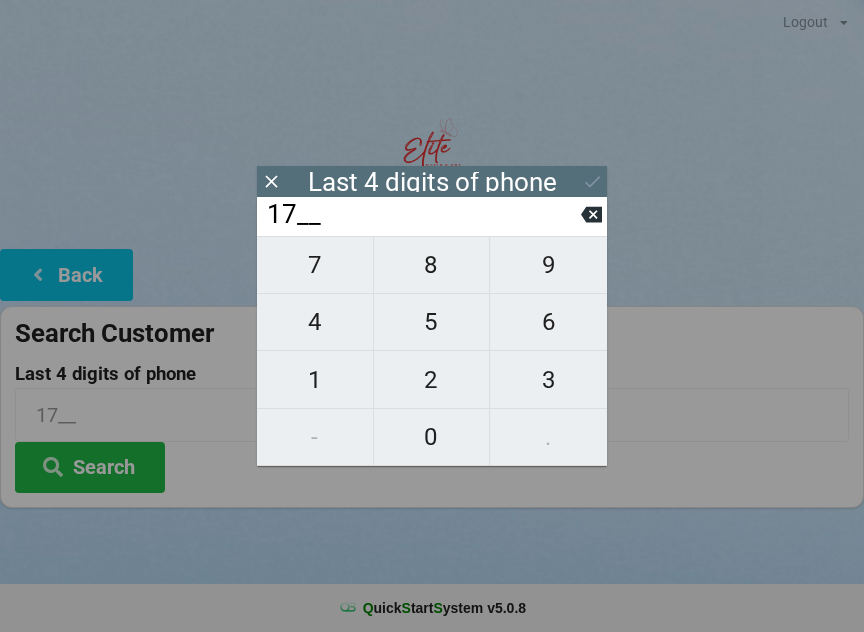 click on "8" at bounding box center (315, 265) 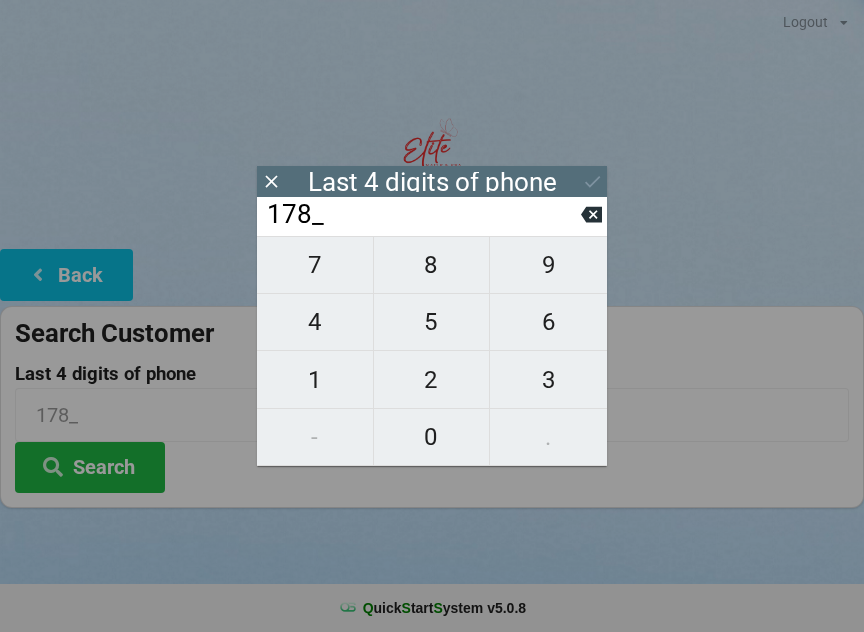 click on "0" at bounding box center (315, 265) 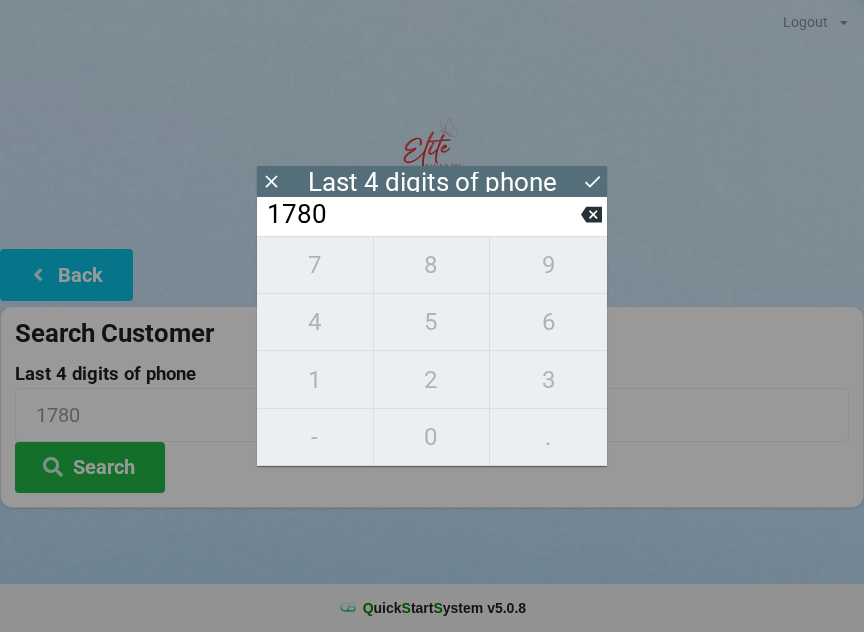 click on "Search" at bounding box center (90, 467) 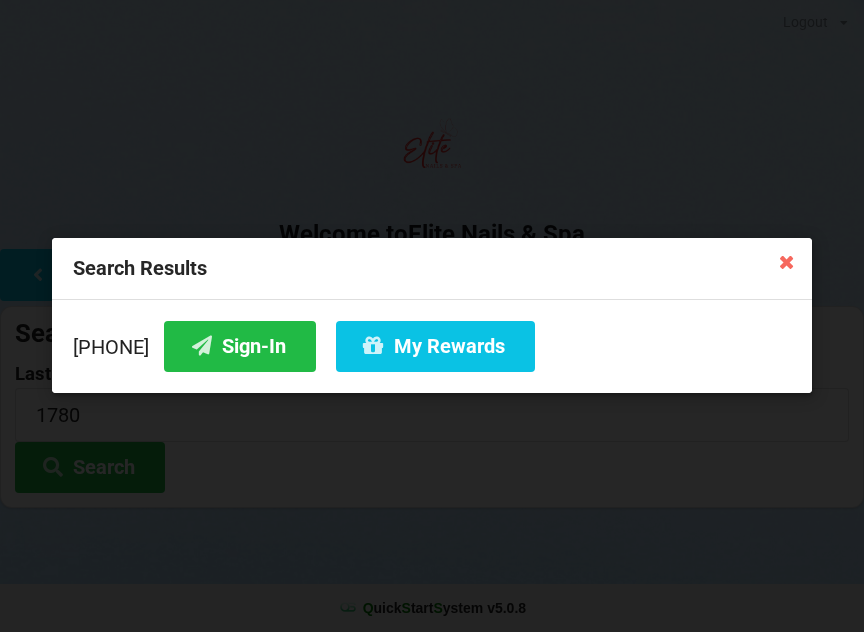 click at bounding box center (786, 261) 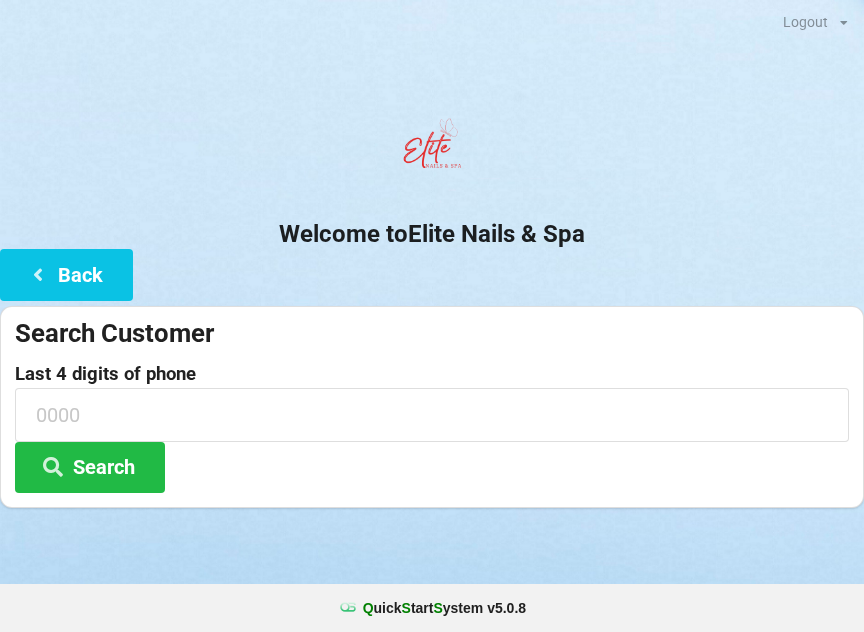 click on "Back" at bounding box center [66, 274] 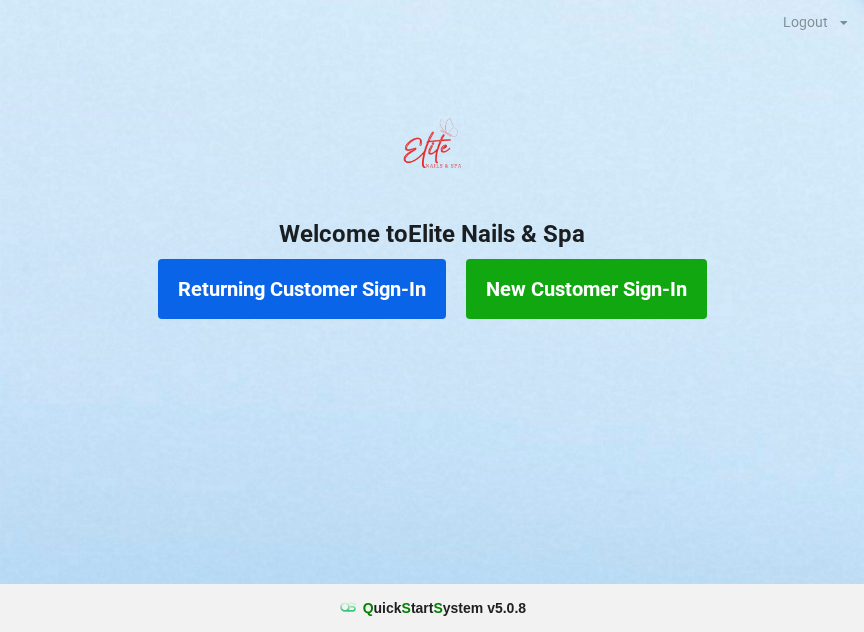 click on "New Customer Sign-In" at bounding box center (586, 289) 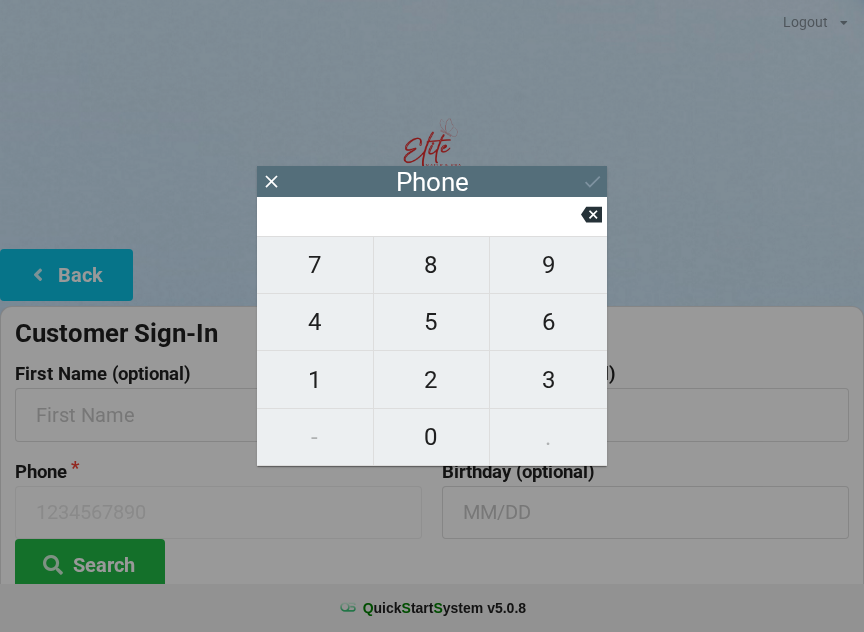 click on "7" at bounding box center (315, 265) 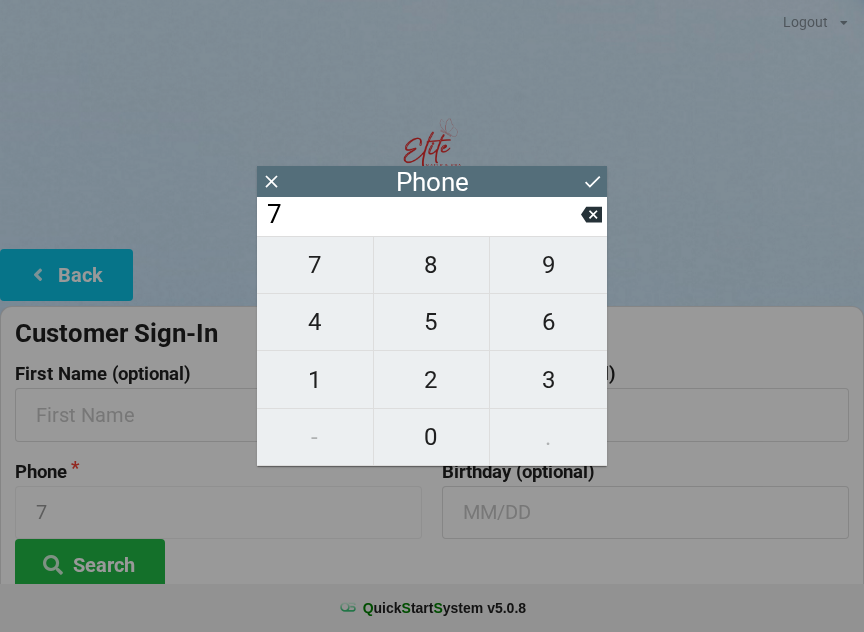 click on "0" at bounding box center (315, 265) 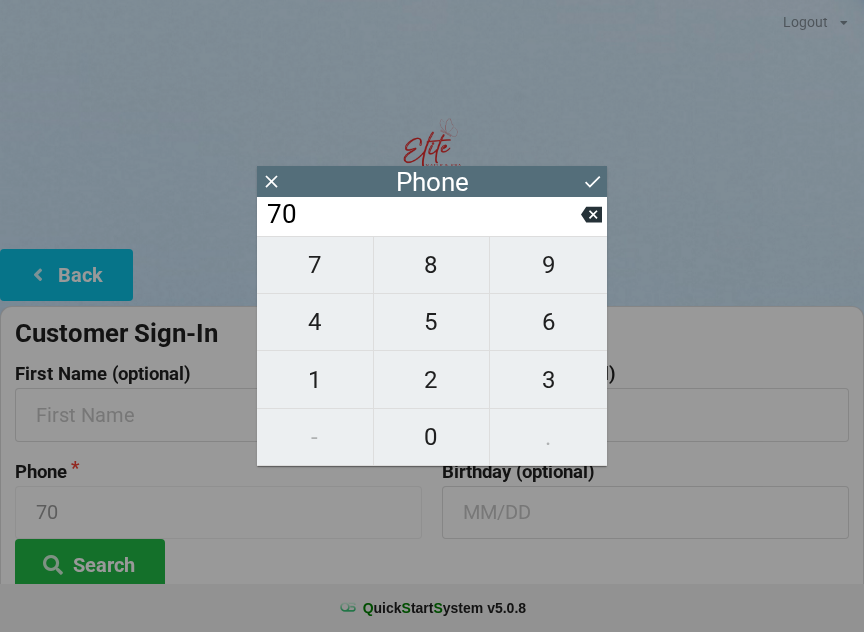 click on "6" at bounding box center [315, 265] 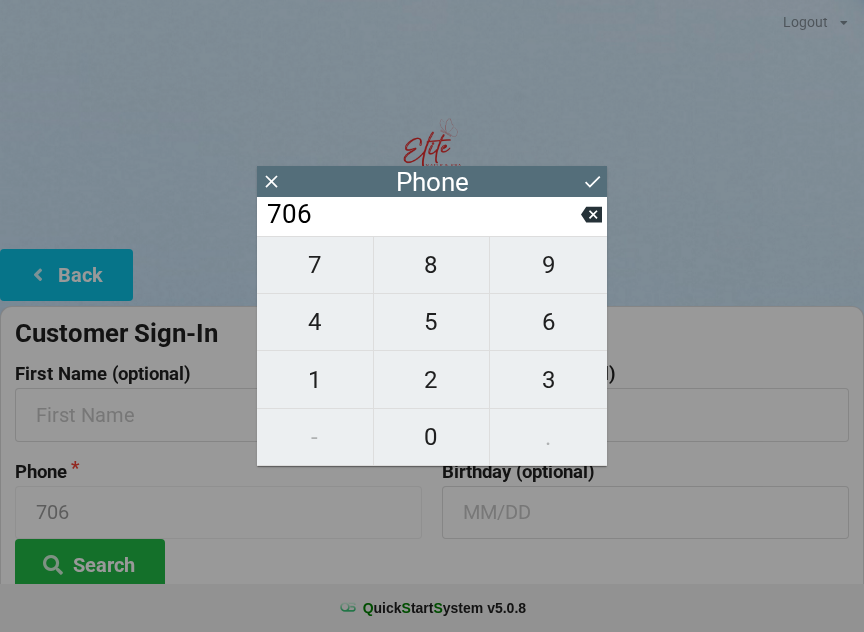 click on "2" at bounding box center (315, 265) 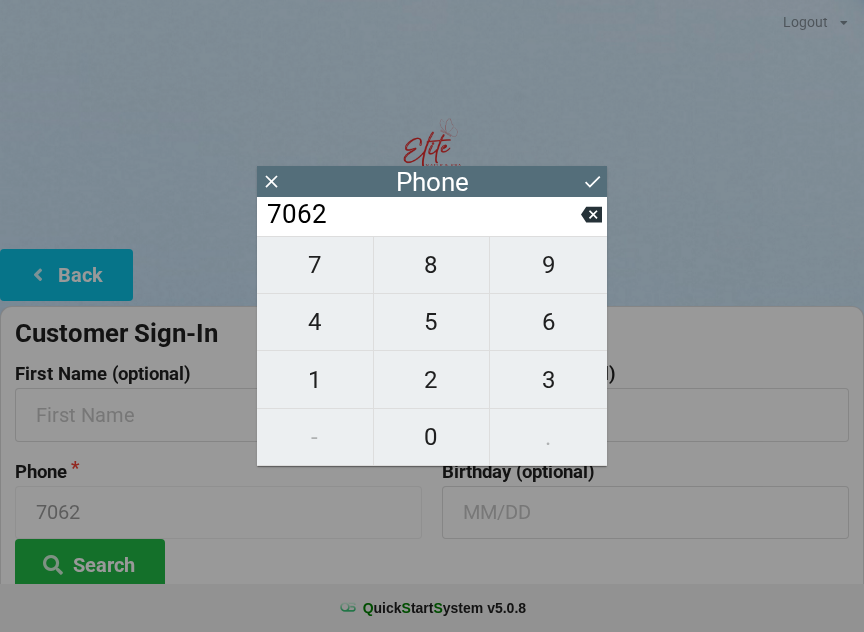 click on "9" at bounding box center (315, 265) 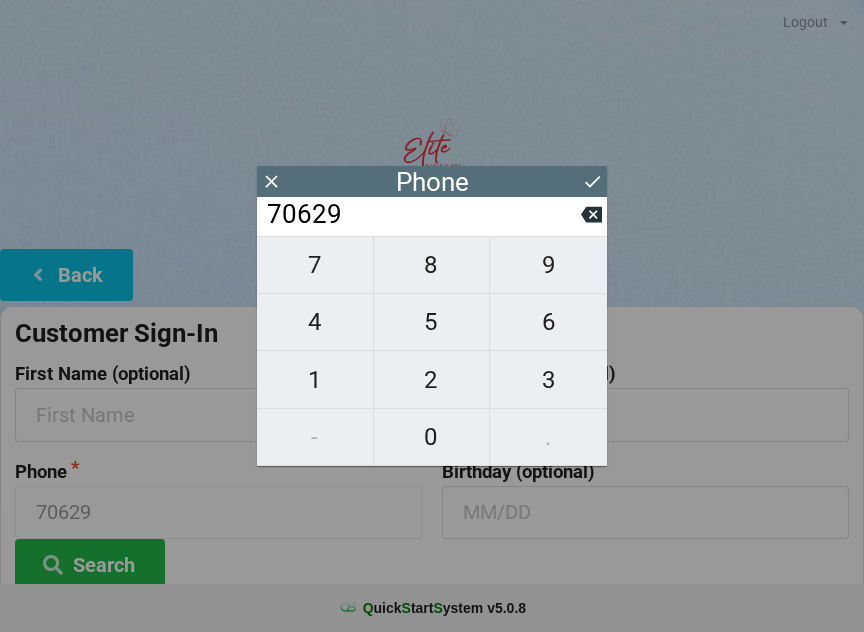 click on "4" at bounding box center [315, 265] 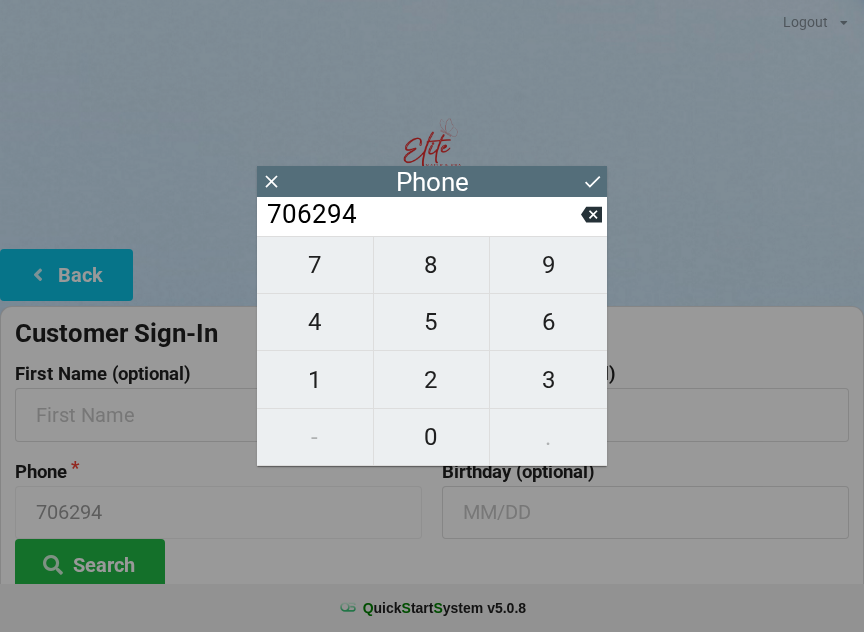 click on "706294" at bounding box center (423, 215) 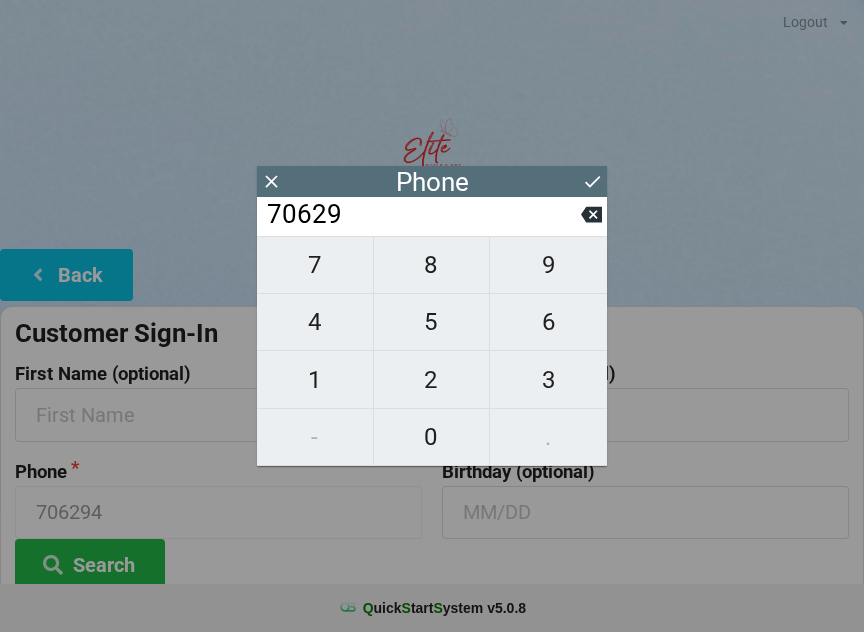 click at bounding box center (591, 215) 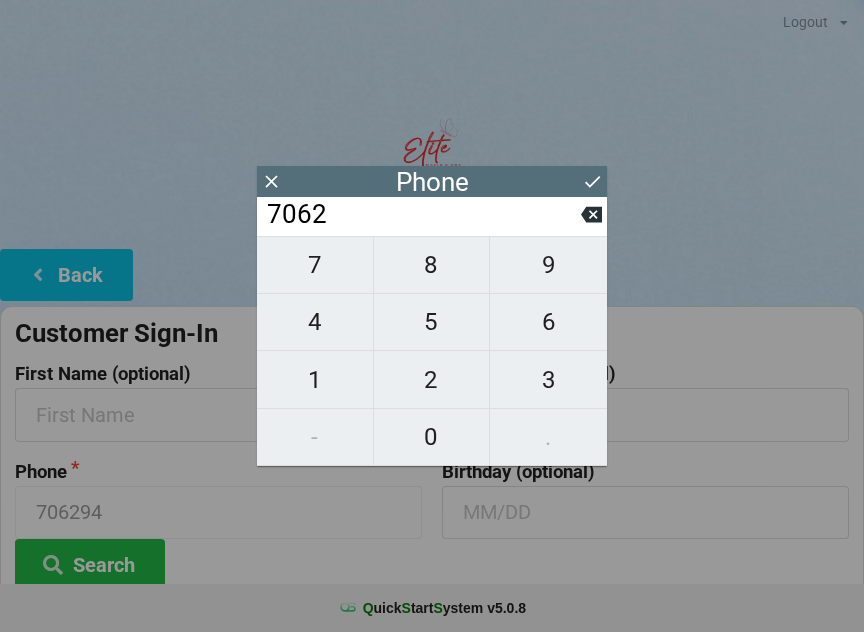 click at bounding box center (591, 215) 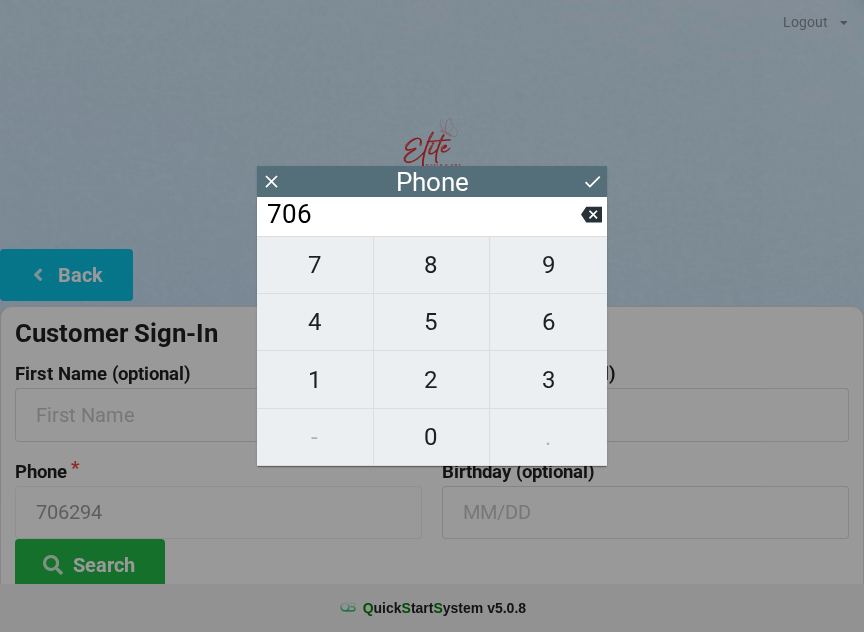 click at bounding box center (591, 215) 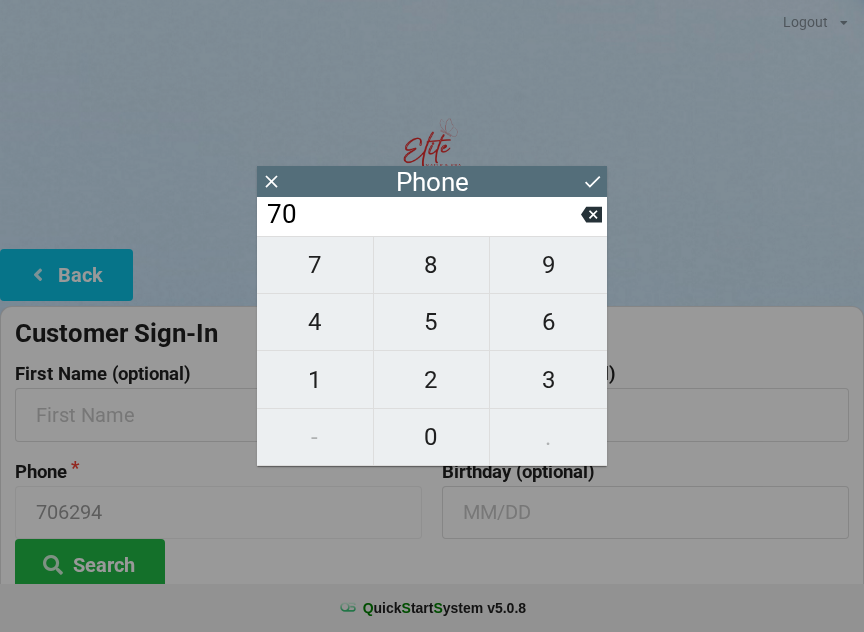 click at bounding box center [591, 215] 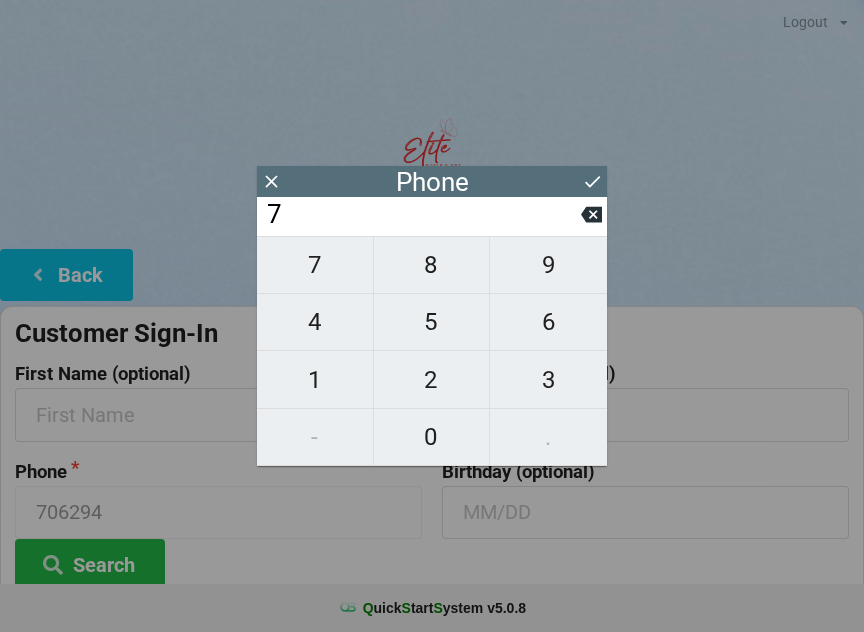 click on "7" at bounding box center [432, 216] 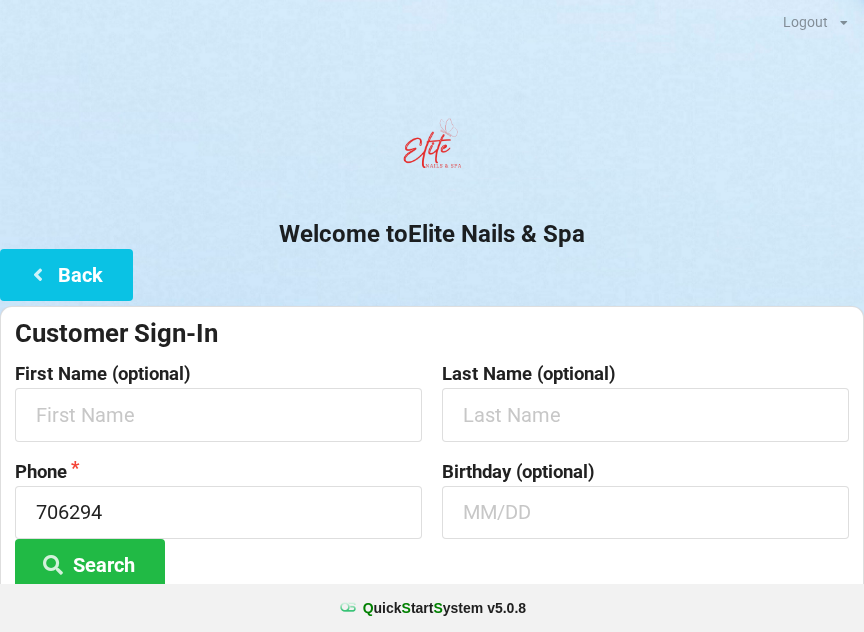 click at bounding box center (38, 273) 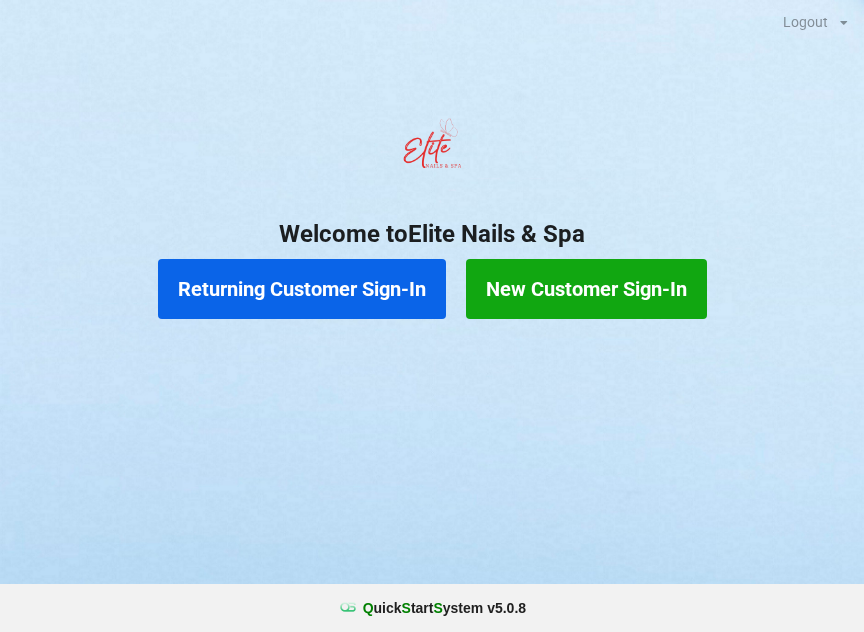 click on "Returning Customer Sign-In" at bounding box center [302, 289] 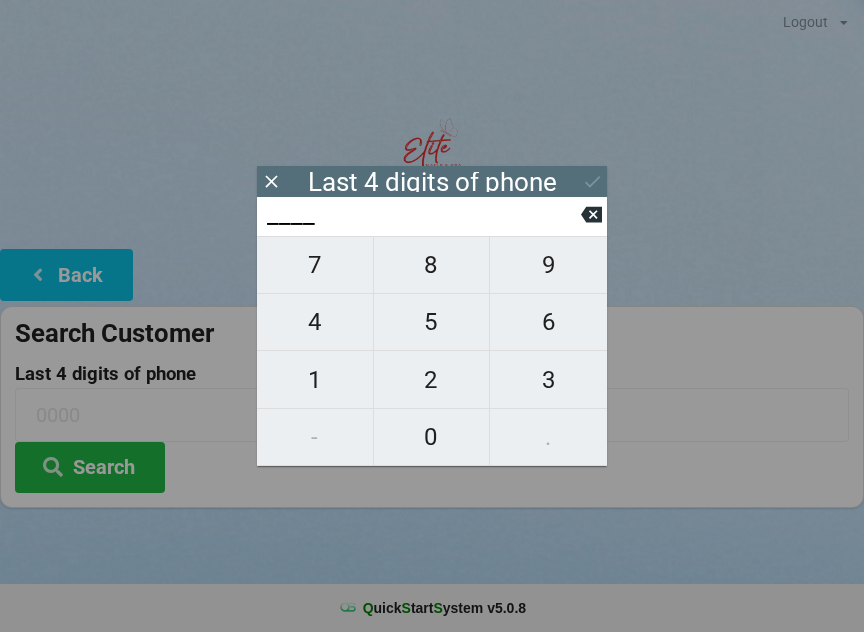 click on "4" at bounding box center (315, 265) 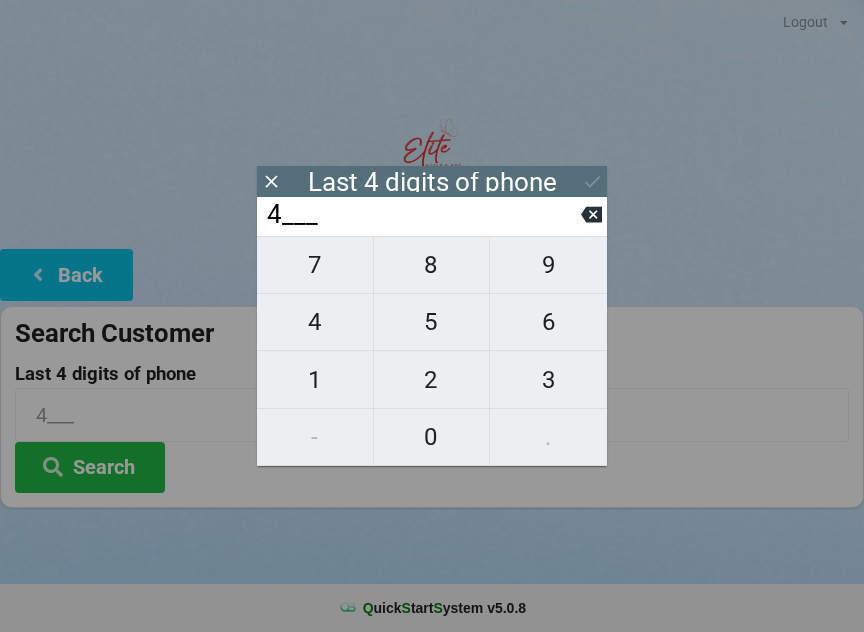 click on "0" at bounding box center (315, 265) 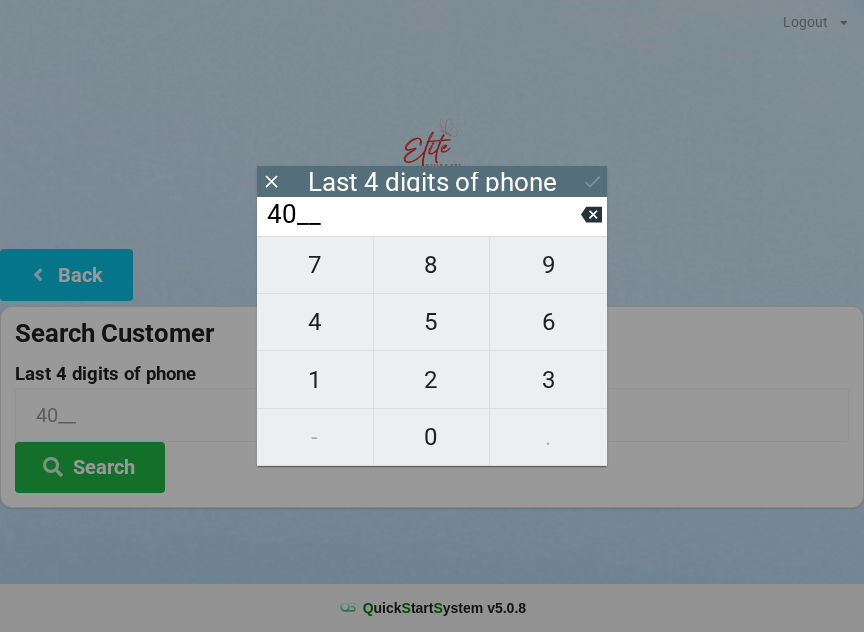 click on "7" at bounding box center [315, 265] 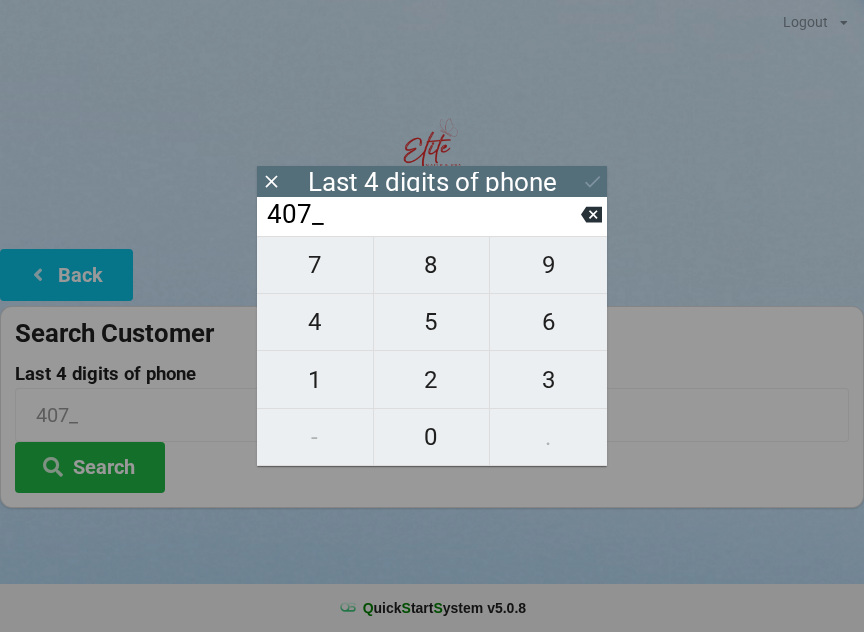 click on "8" at bounding box center (315, 265) 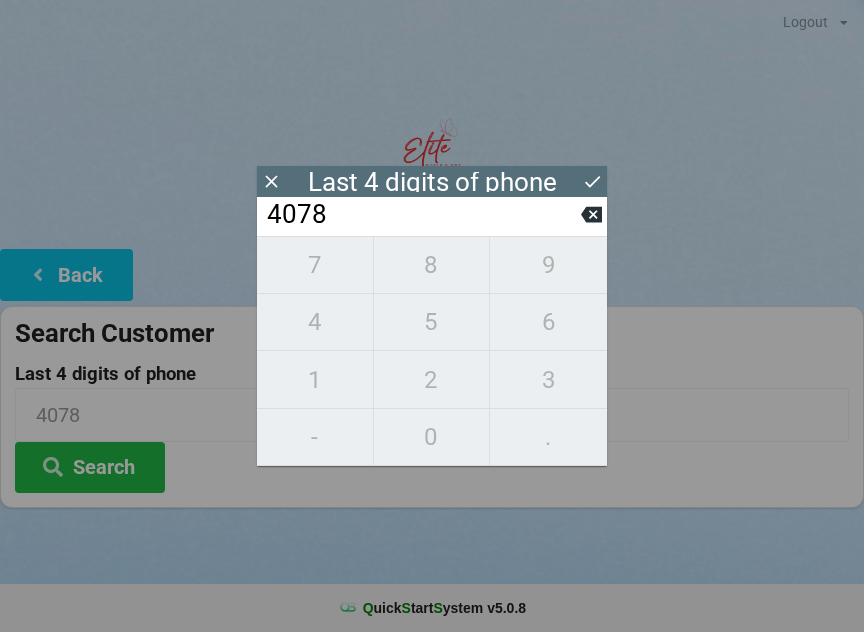 click on "7 8 9 4 5 6 1 2 3 - 0 ." at bounding box center (432, 351) 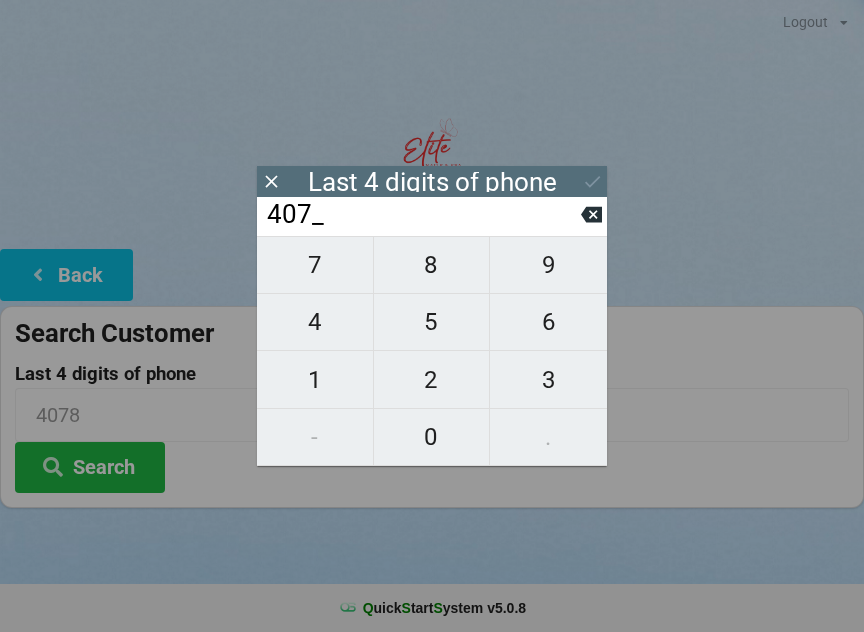 click at bounding box center [591, 215] 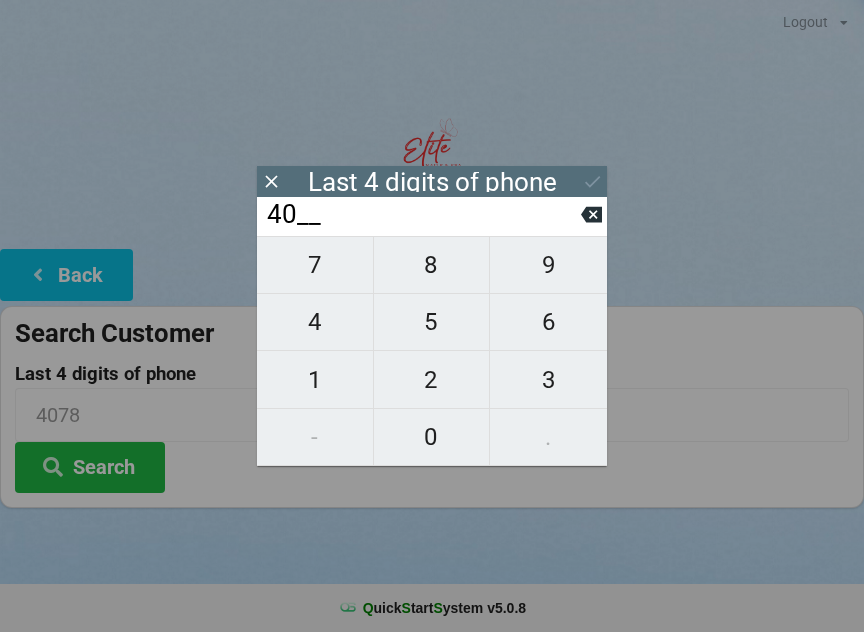 click at bounding box center [591, 215] 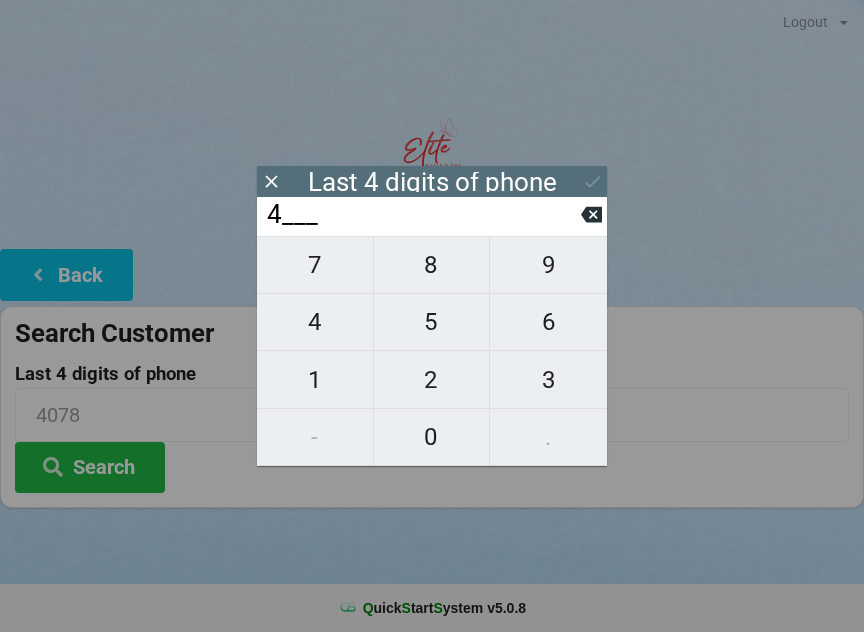 click at bounding box center (591, 215) 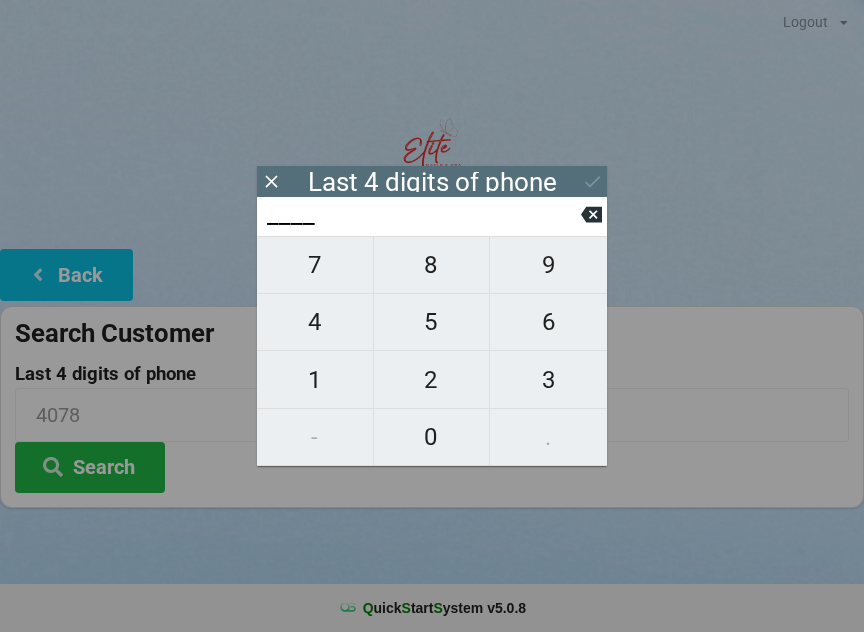click on "7" at bounding box center (315, 265) 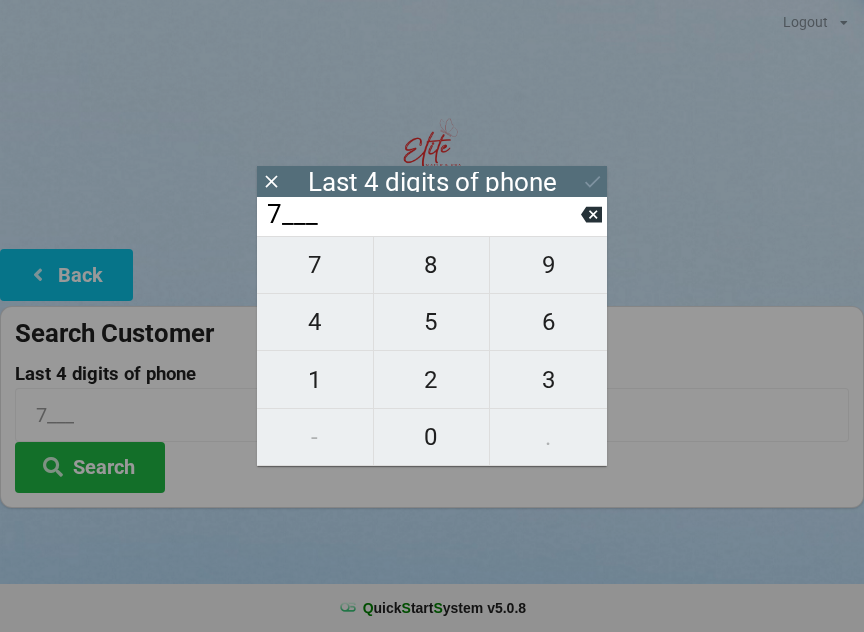 click on "6" at bounding box center (315, 265) 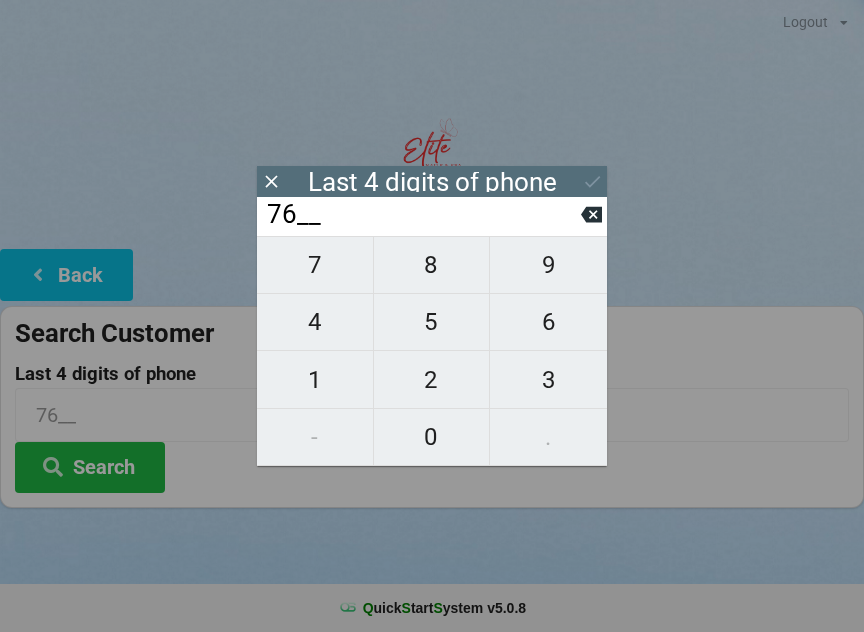 click on "7" at bounding box center (315, 265) 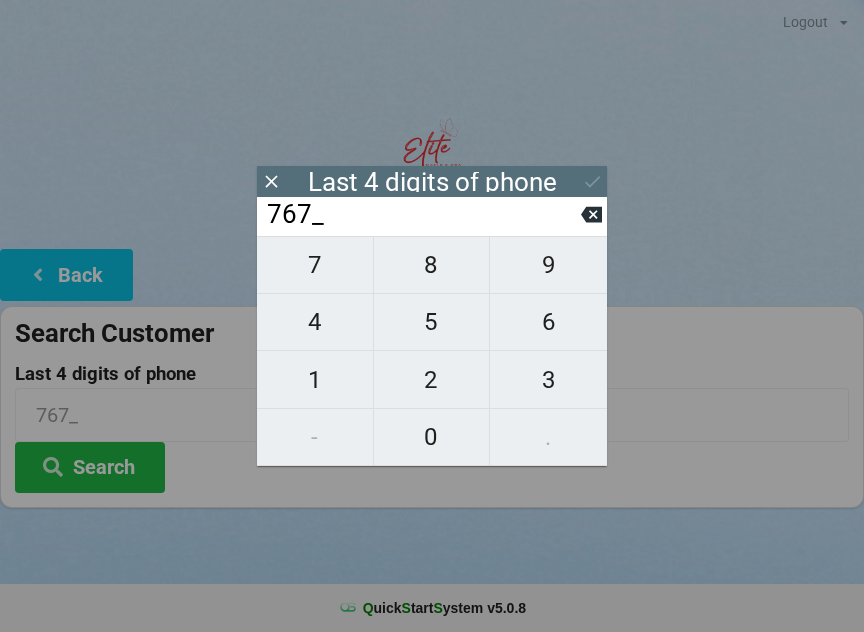 click on "7" at bounding box center (315, 265) 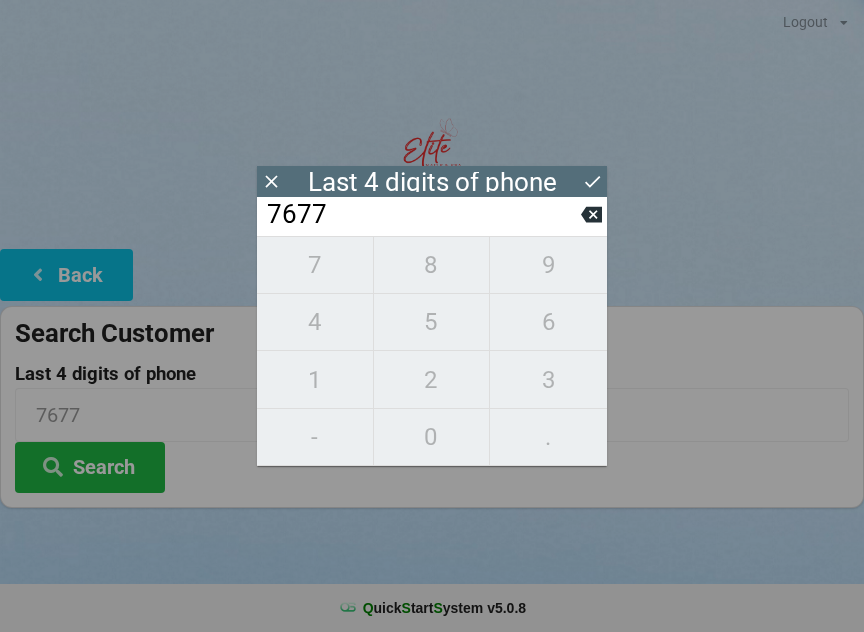 click at bounding box center (271, 181) 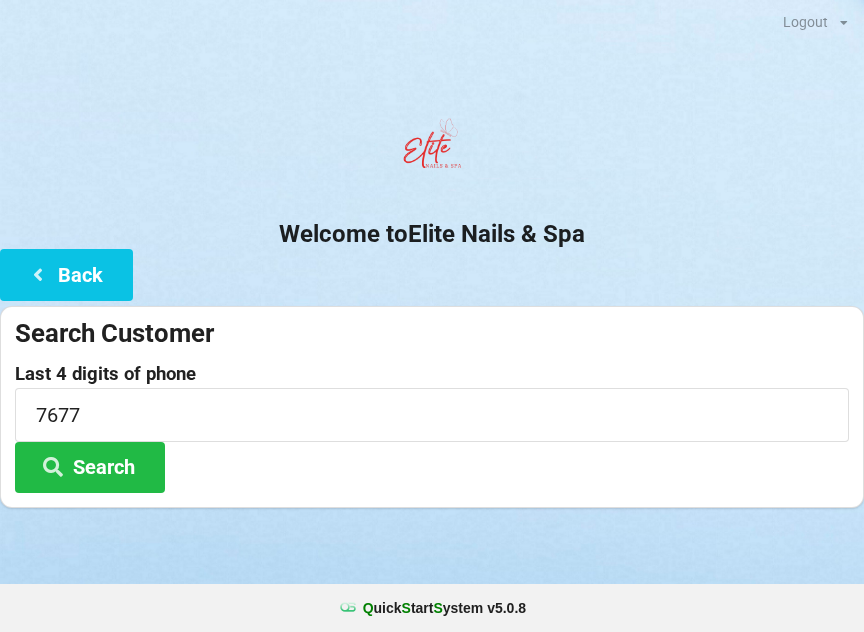 click on "Search" at bounding box center [90, 467] 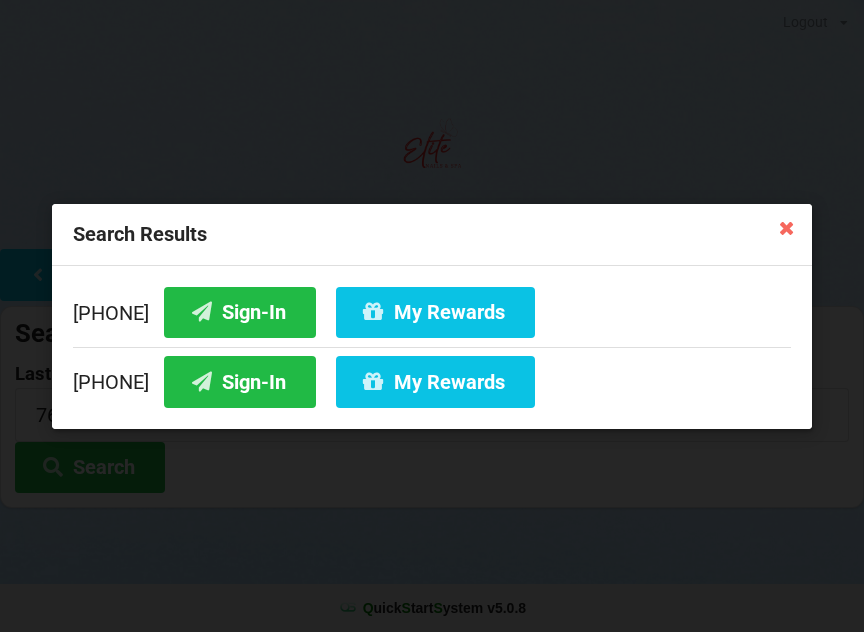 click on "Sign-In" at bounding box center (240, 311) 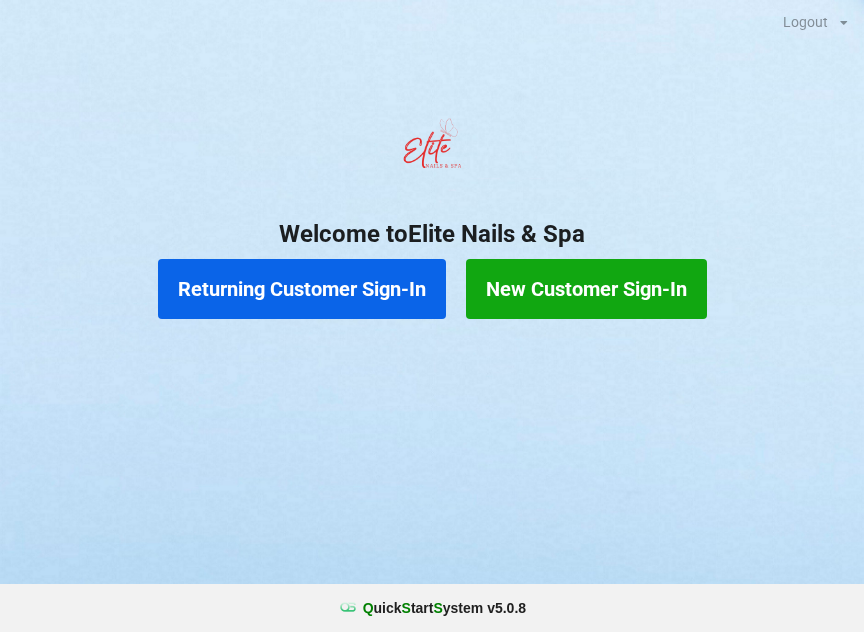 click on "New Customer Sign-In" at bounding box center [586, 289] 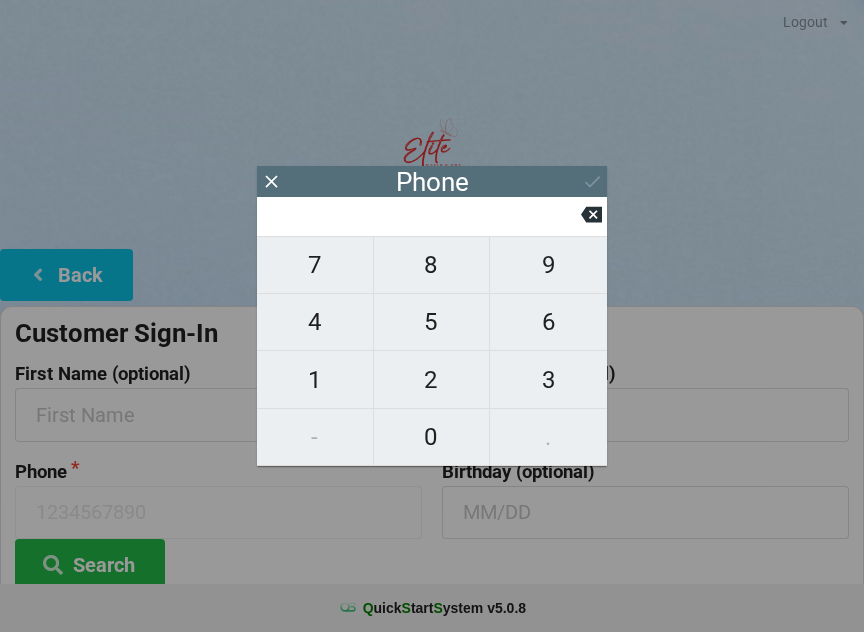 click on "4" at bounding box center (315, 265) 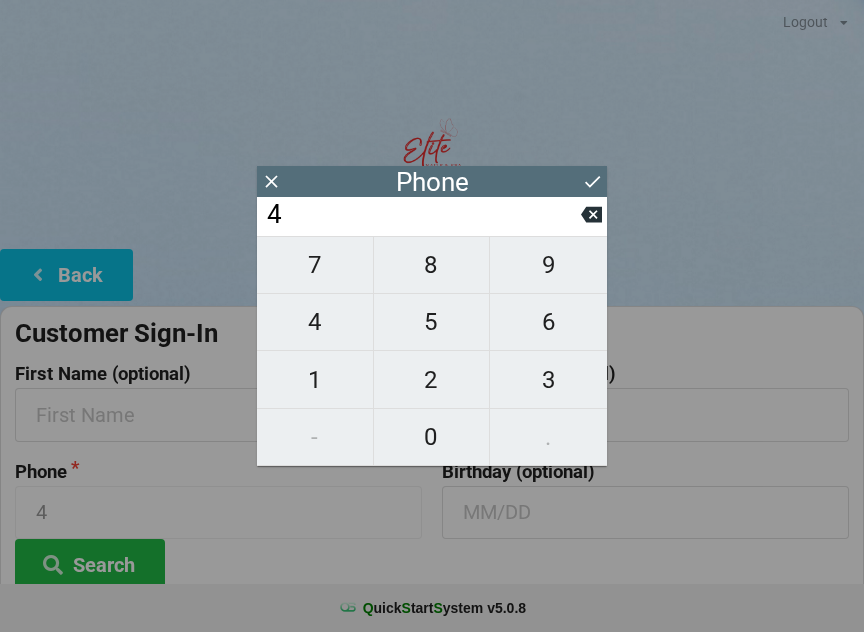 click on "0" at bounding box center [315, 265] 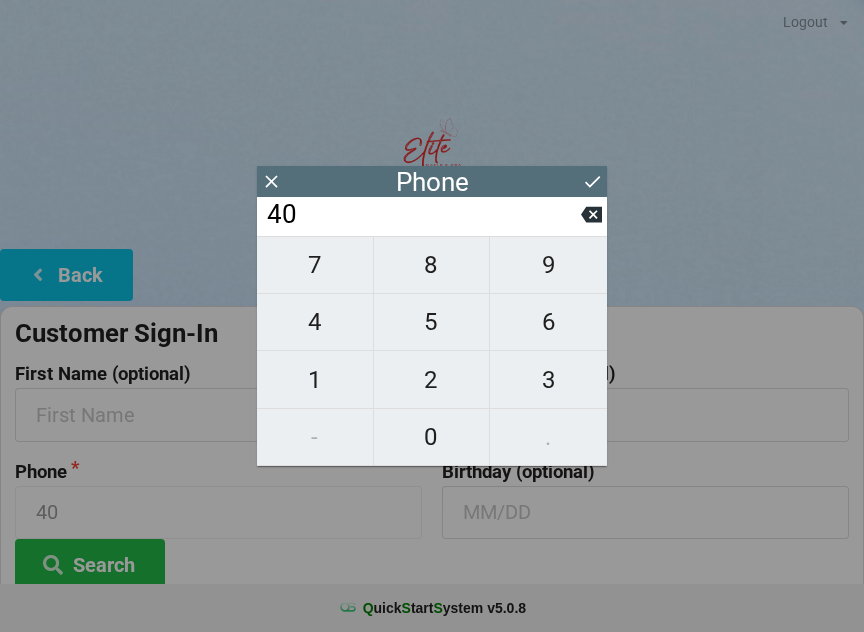 click on "7" at bounding box center [315, 265] 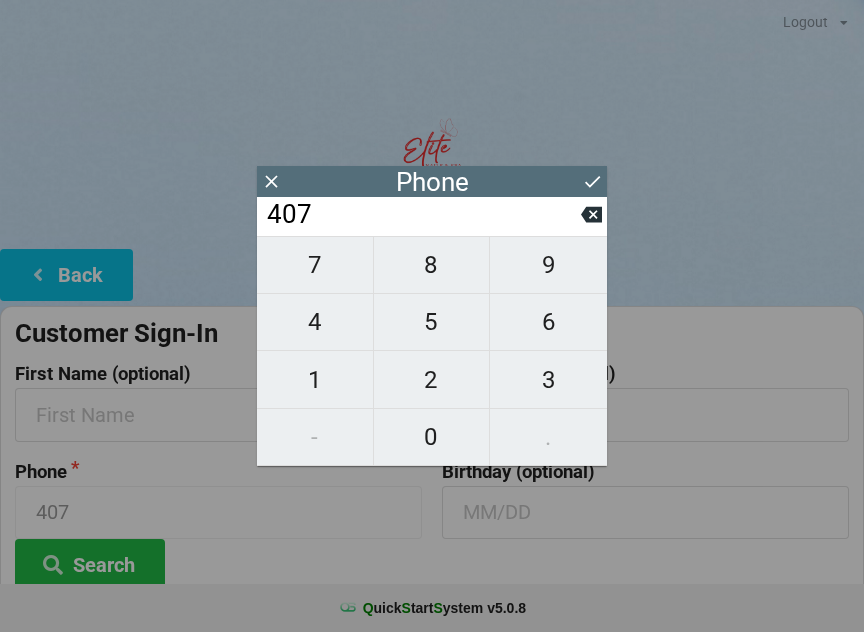 click on "3" at bounding box center (315, 265) 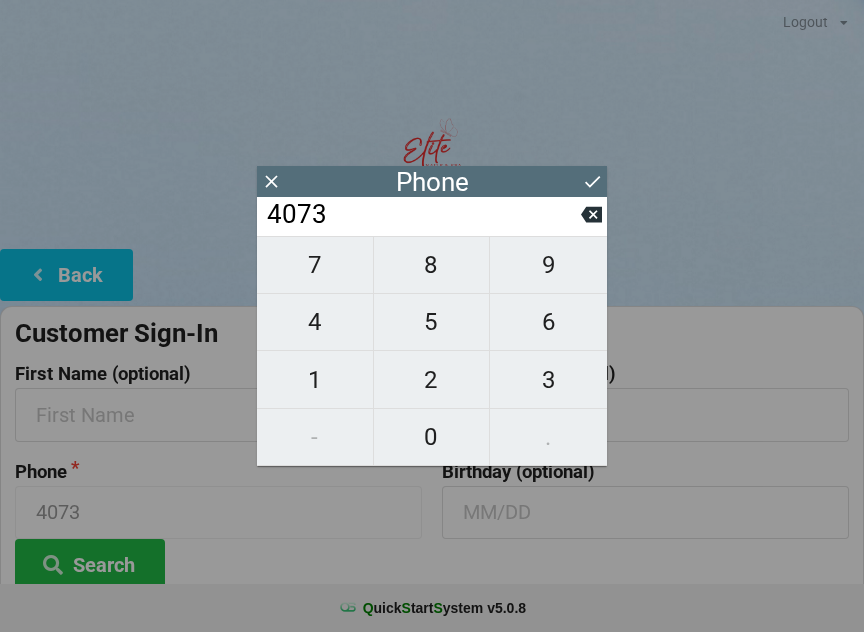 click on "5" at bounding box center (315, 265) 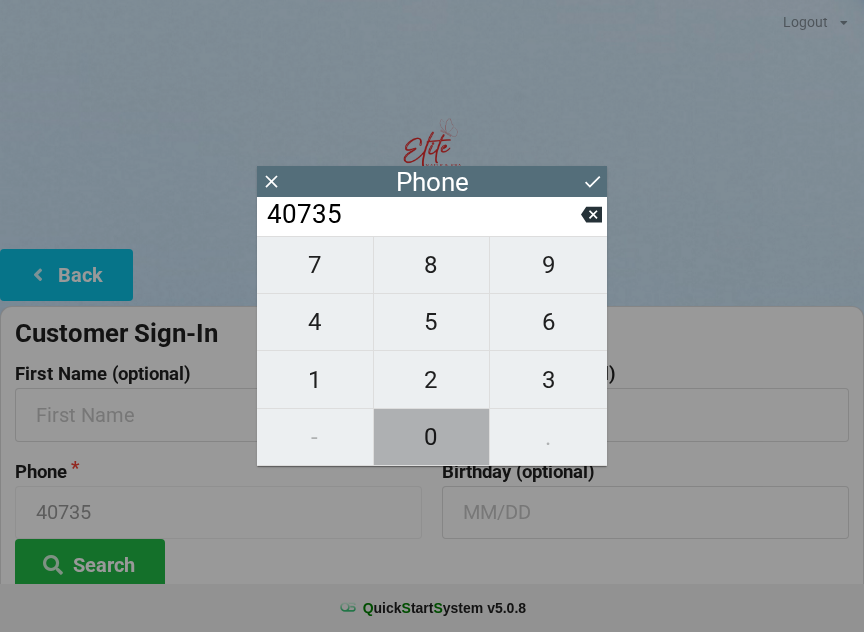 click on "0" at bounding box center [315, 265] 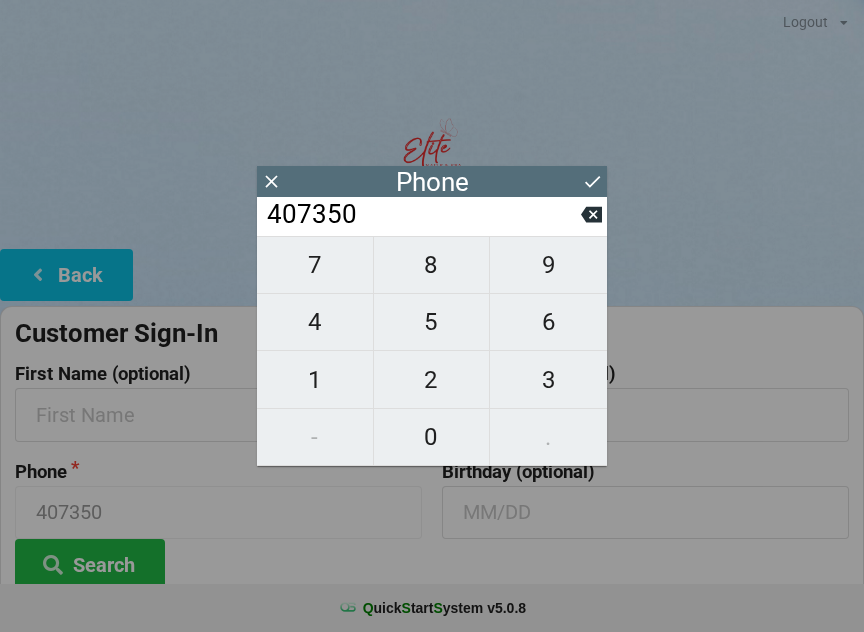 click on "8" at bounding box center [315, 265] 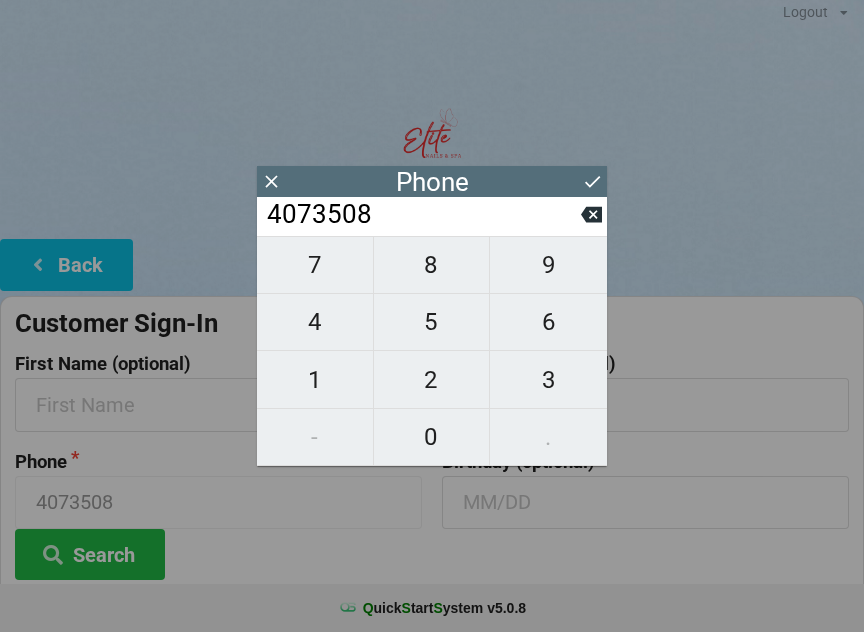 click on "9" at bounding box center (315, 265) 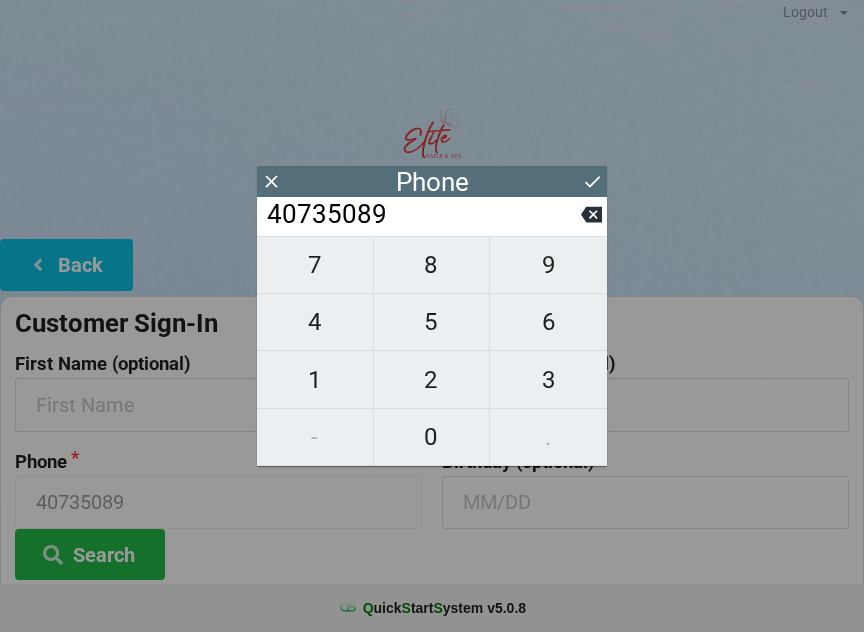 scroll, scrollTop: 14, scrollLeft: 0, axis: vertical 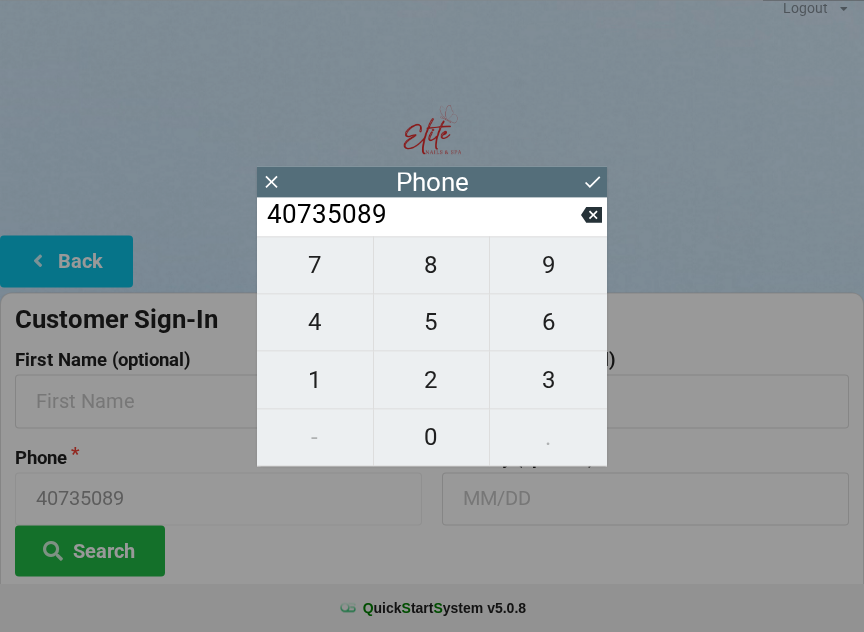click at bounding box center (591, 214) 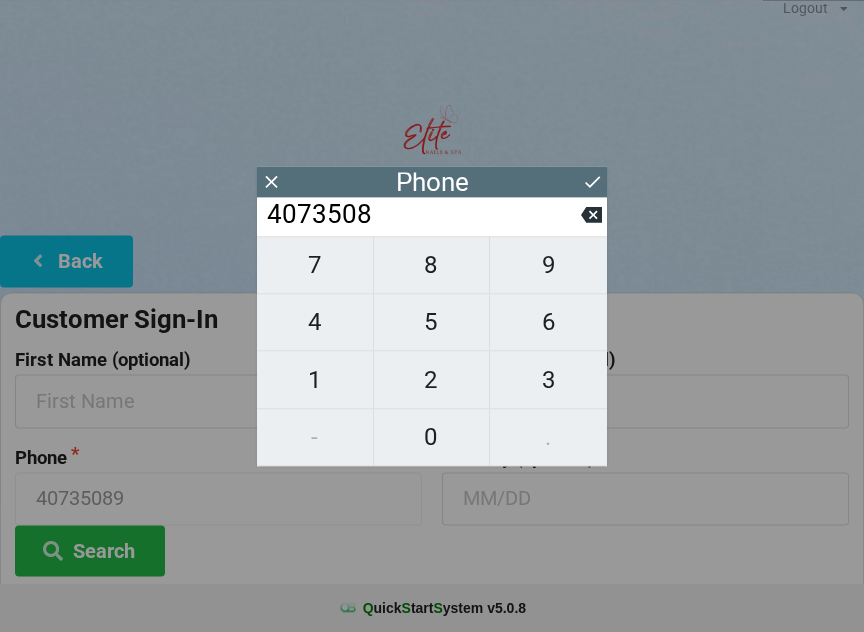 scroll, scrollTop: 14, scrollLeft: 0, axis: vertical 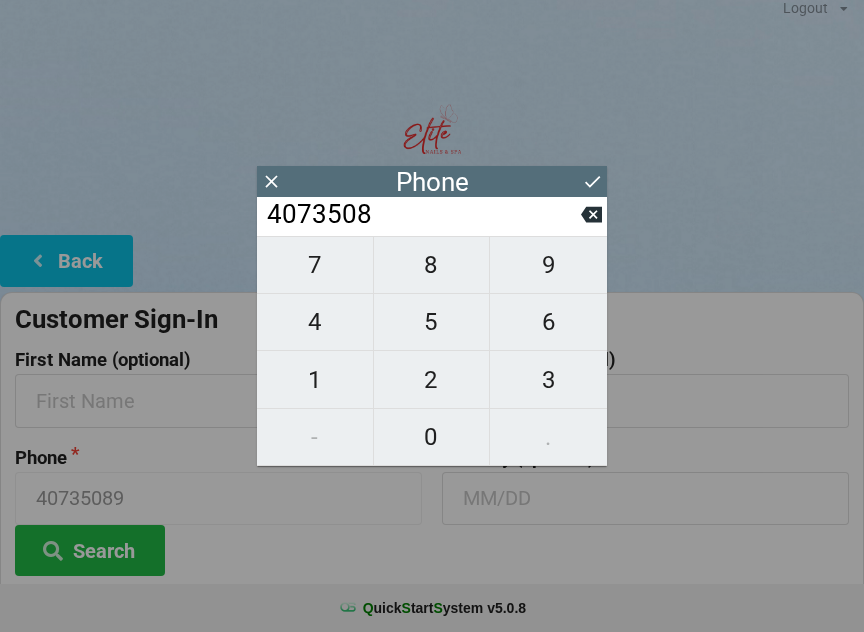 click at bounding box center [591, 214] 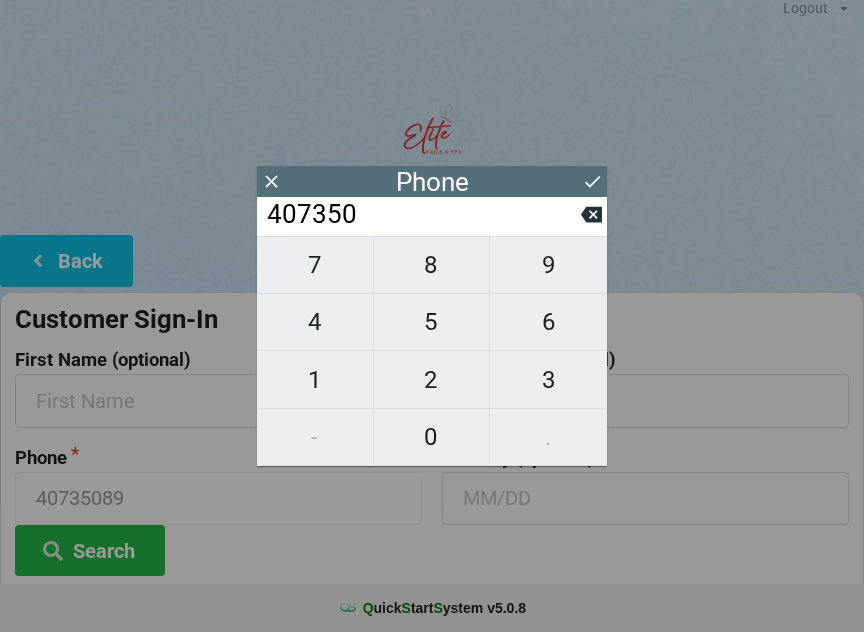 click on "8" at bounding box center [315, 265] 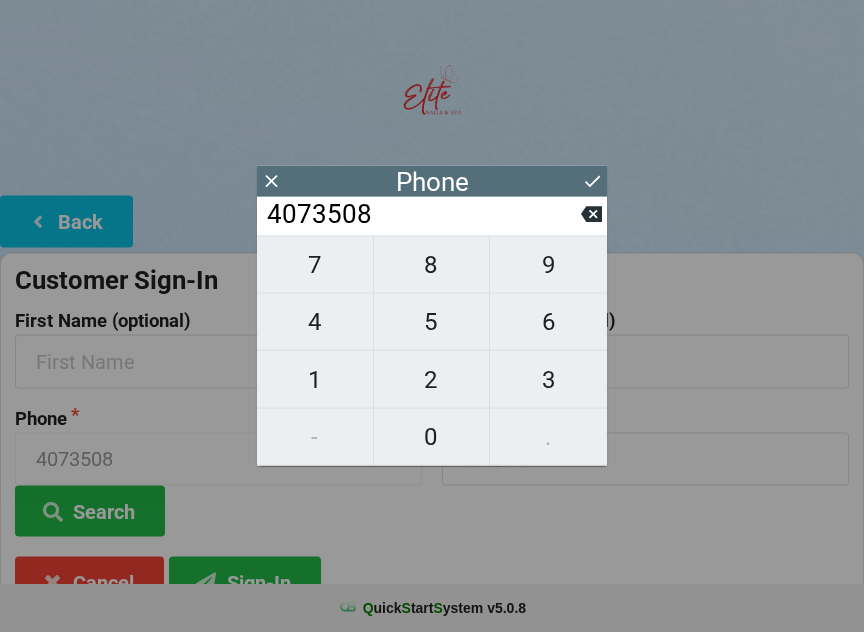 scroll, scrollTop: 54, scrollLeft: 0, axis: vertical 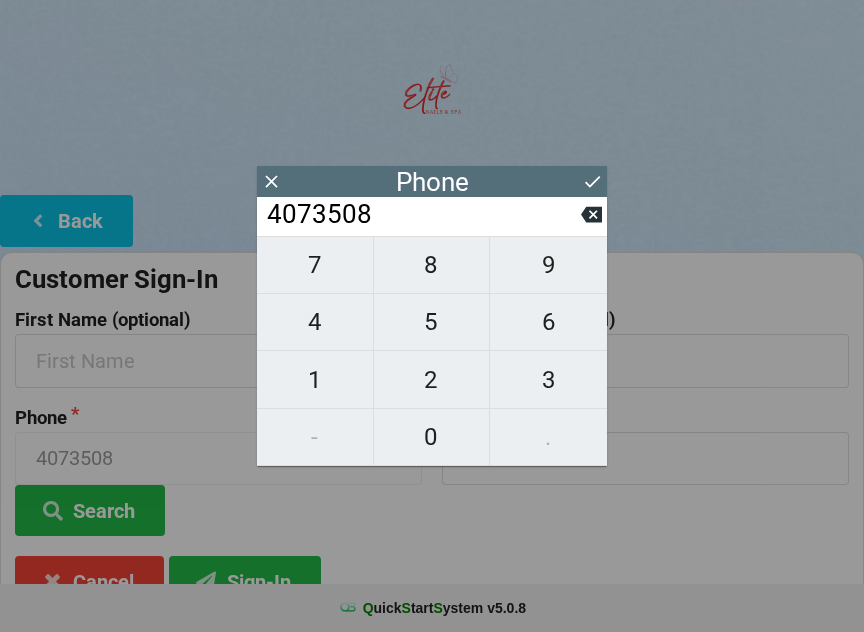 click on "6" at bounding box center [315, 265] 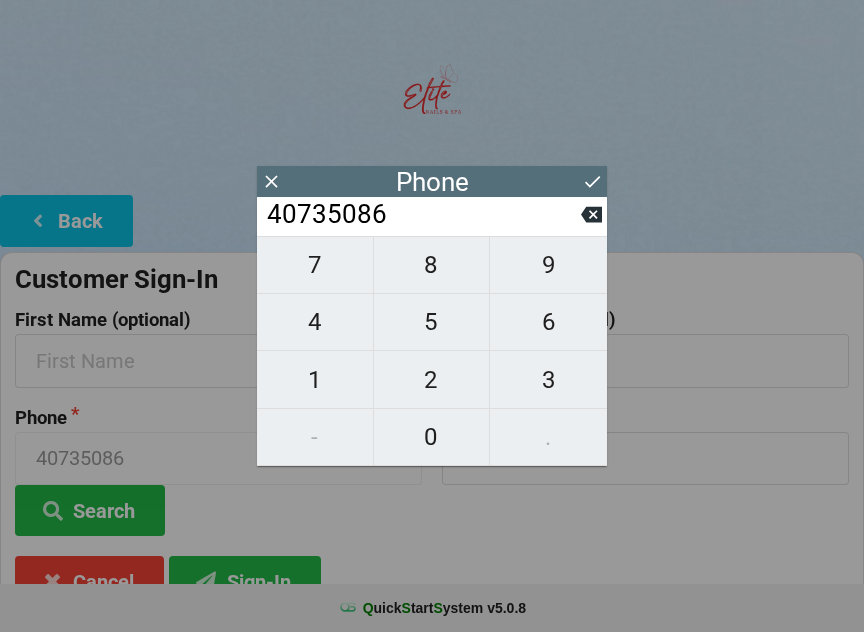 click at bounding box center [591, 215] 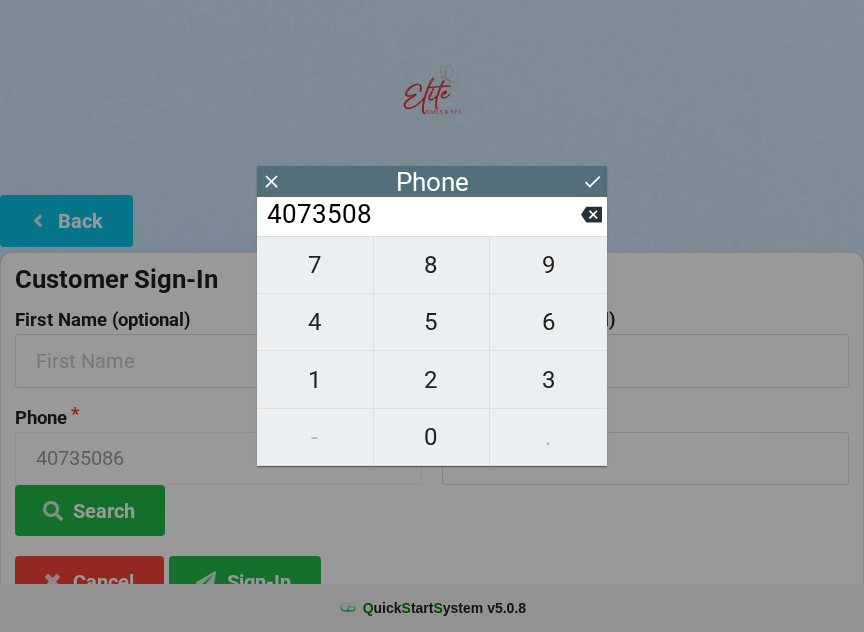 click at bounding box center [591, 215] 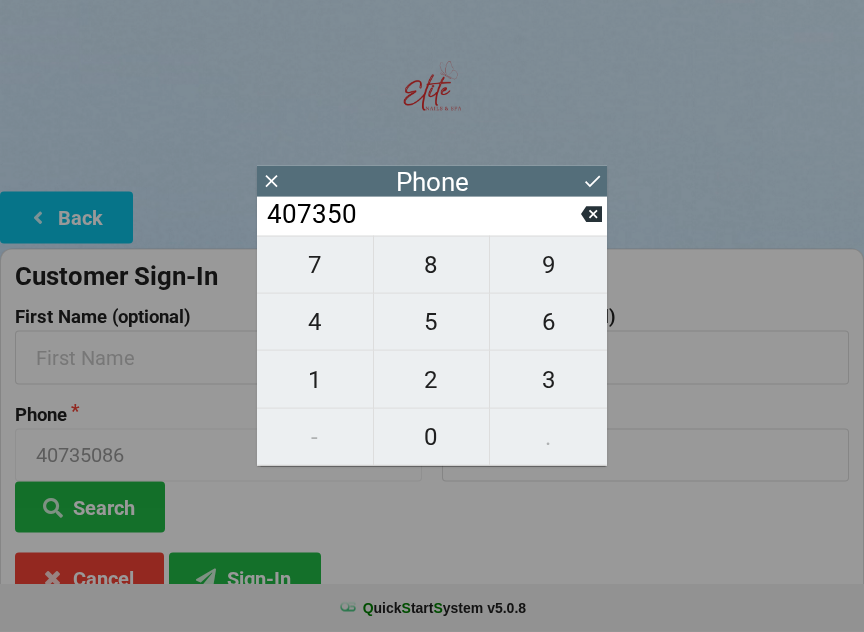 click at bounding box center (591, 214) 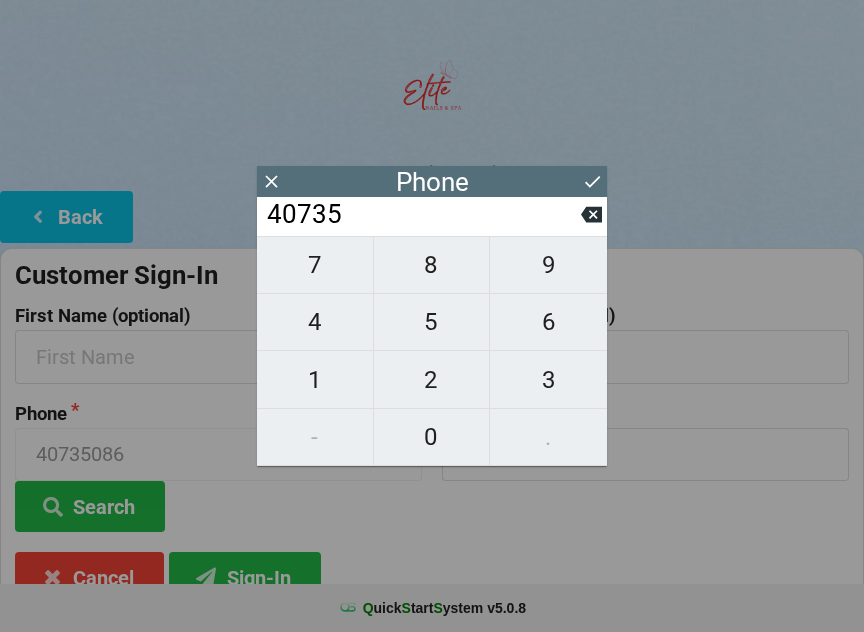 click at bounding box center [591, 215] 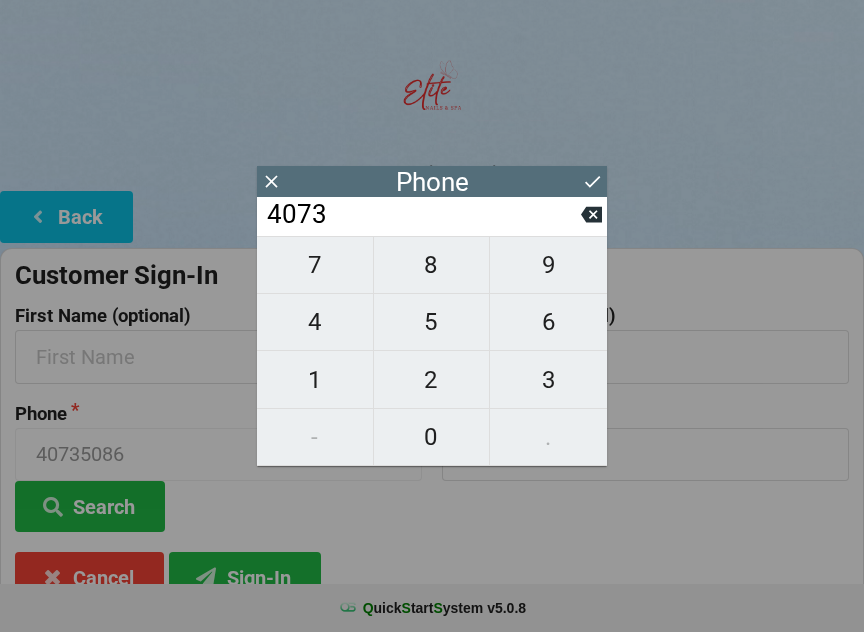 scroll, scrollTop: 63, scrollLeft: 0, axis: vertical 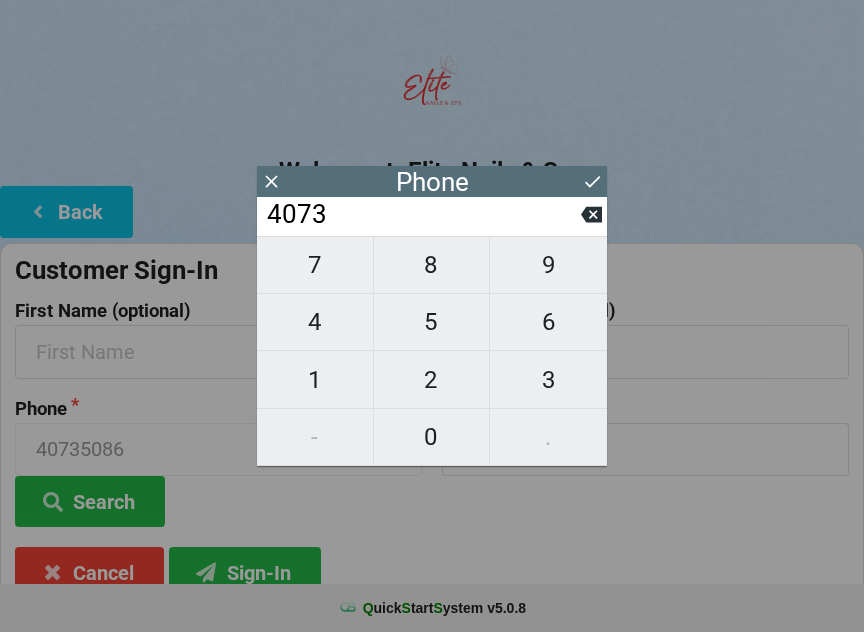 click at bounding box center (591, 214) 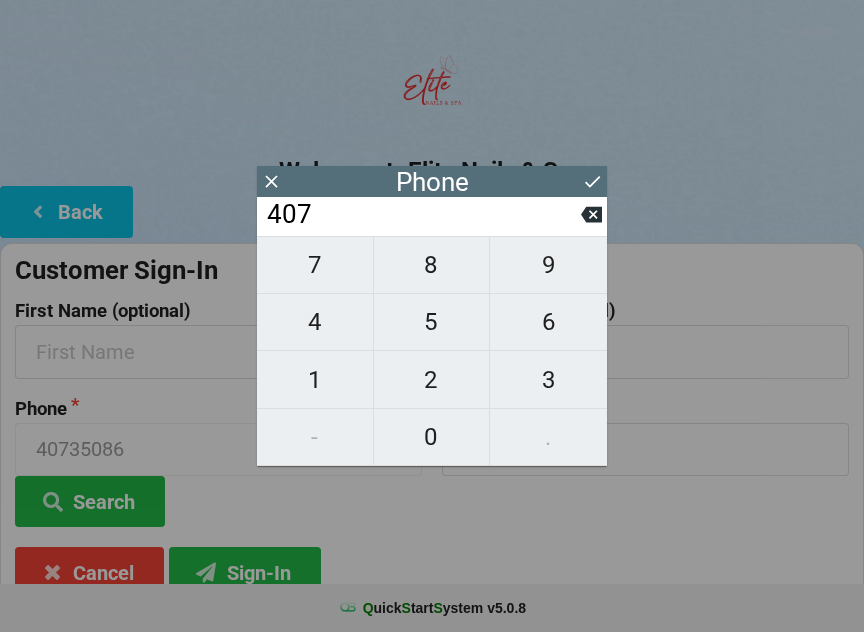 click at bounding box center (591, 215) 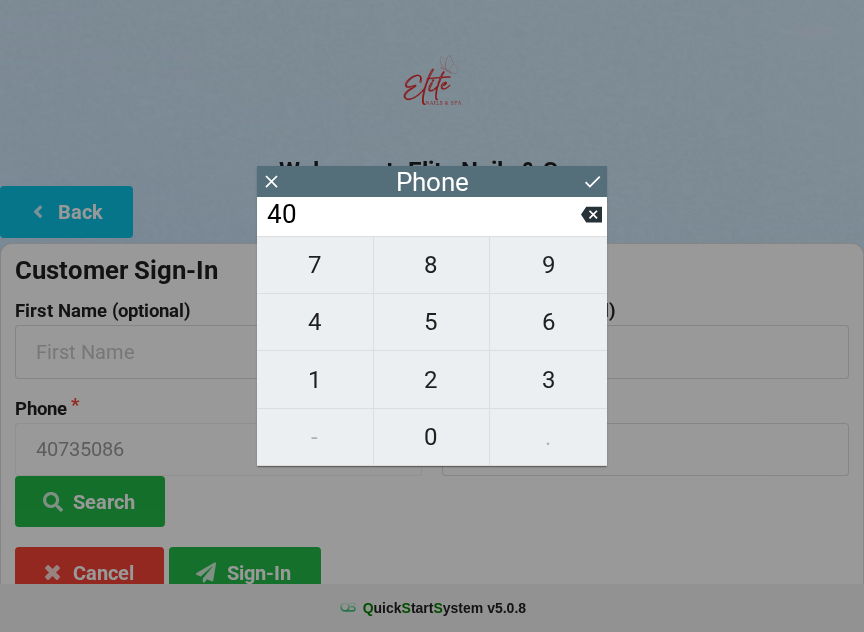 click at bounding box center [591, 214] 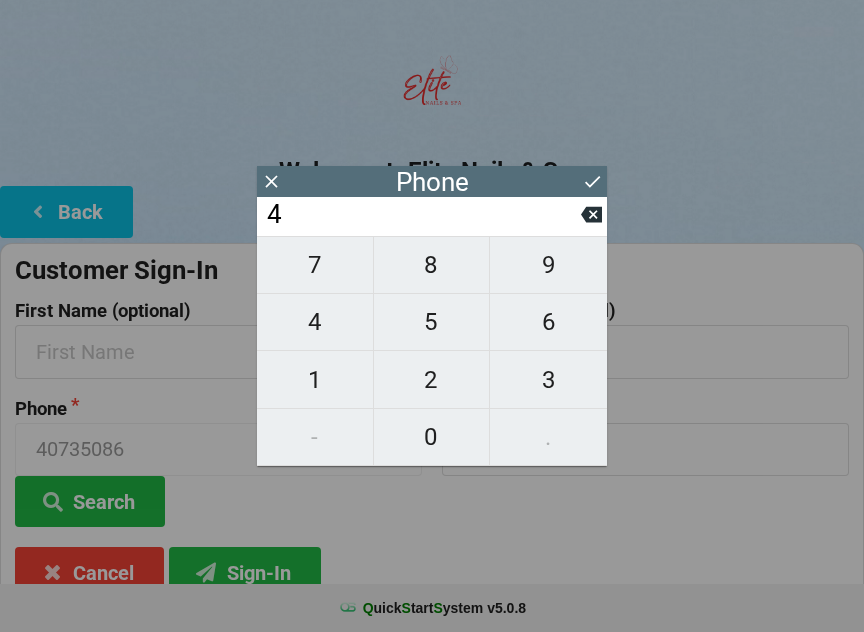click at bounding box center (591, 214) 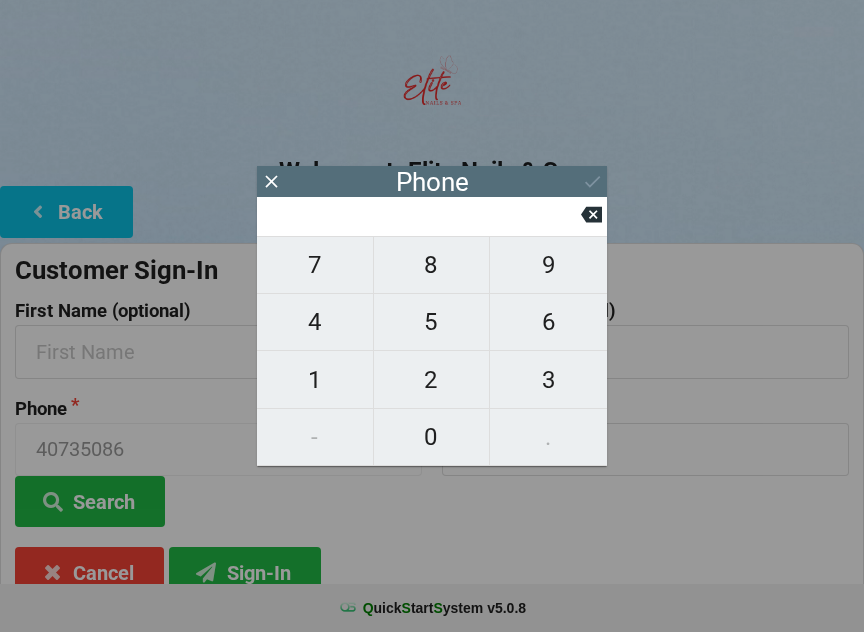 click at bounding box center [591, 214] 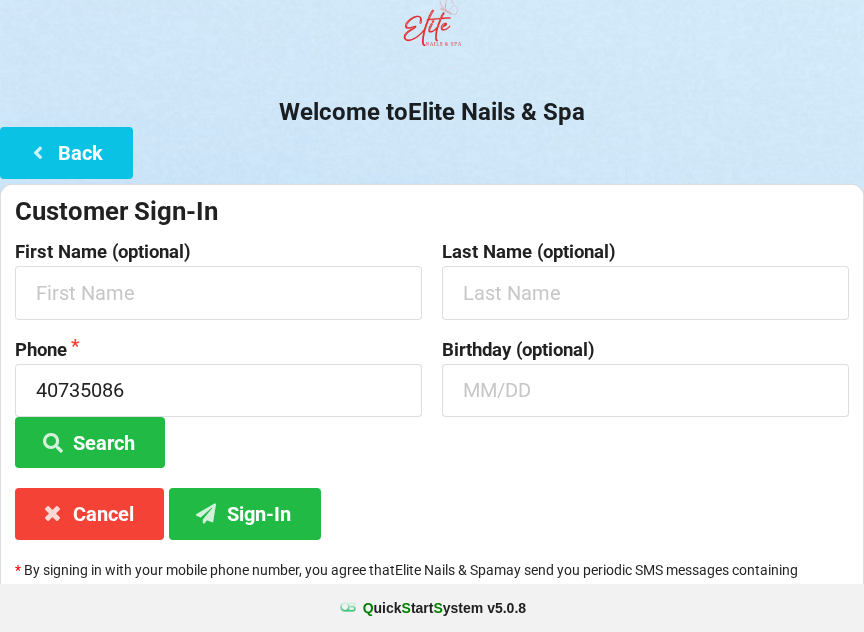scroll, scrollTop: 147, scrollLeft: 0, axis: vertical 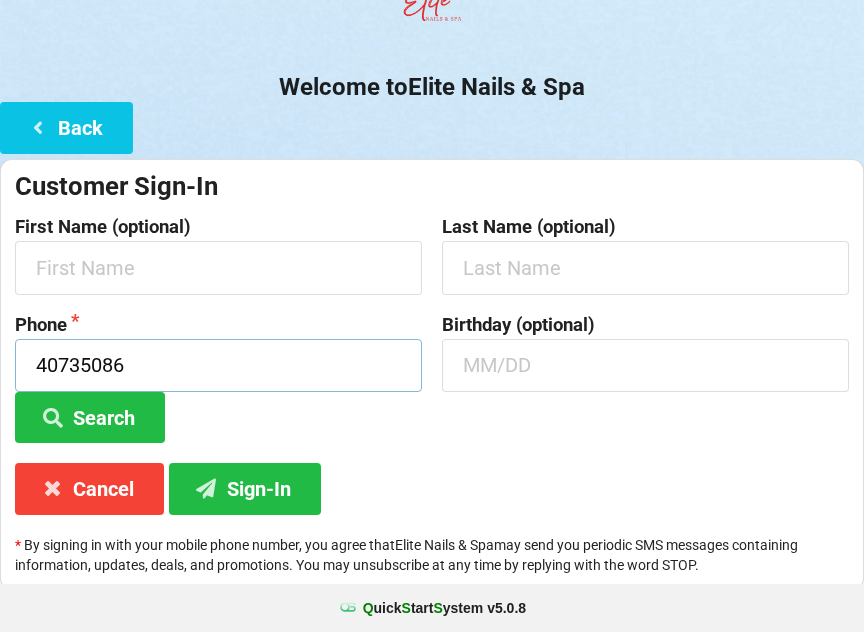 click on "40735086" at bounding box center [218, 365] 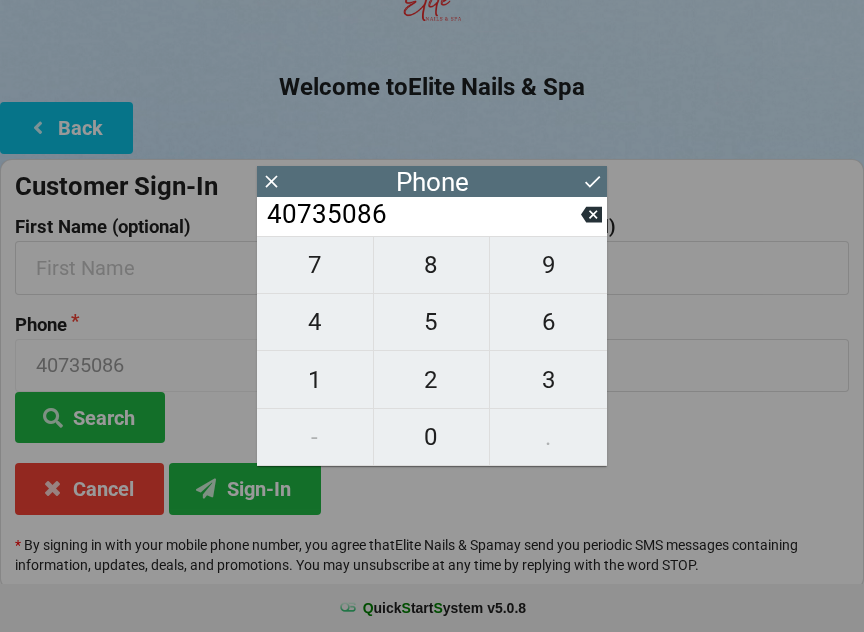 click at bounding box center (591, 215) 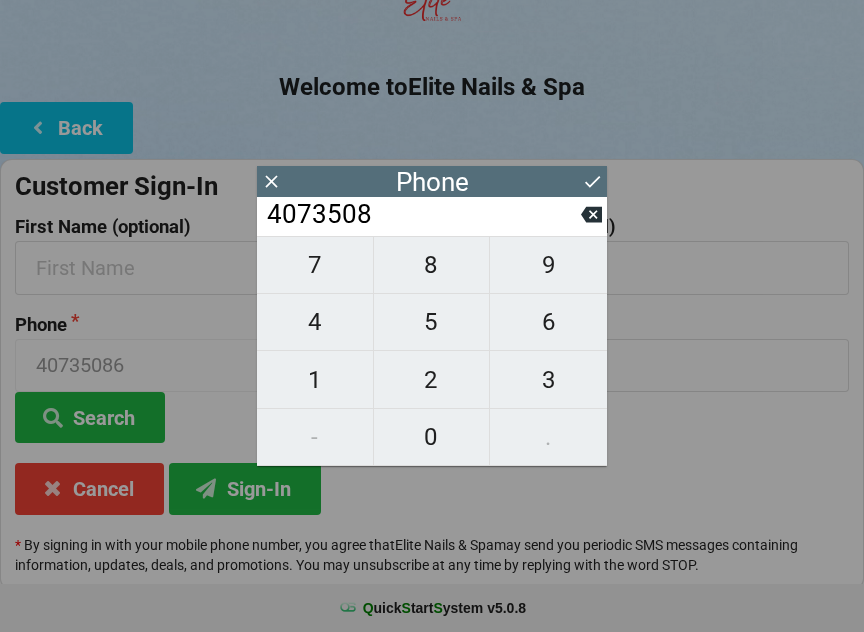 click at bounding box center [591, 215] 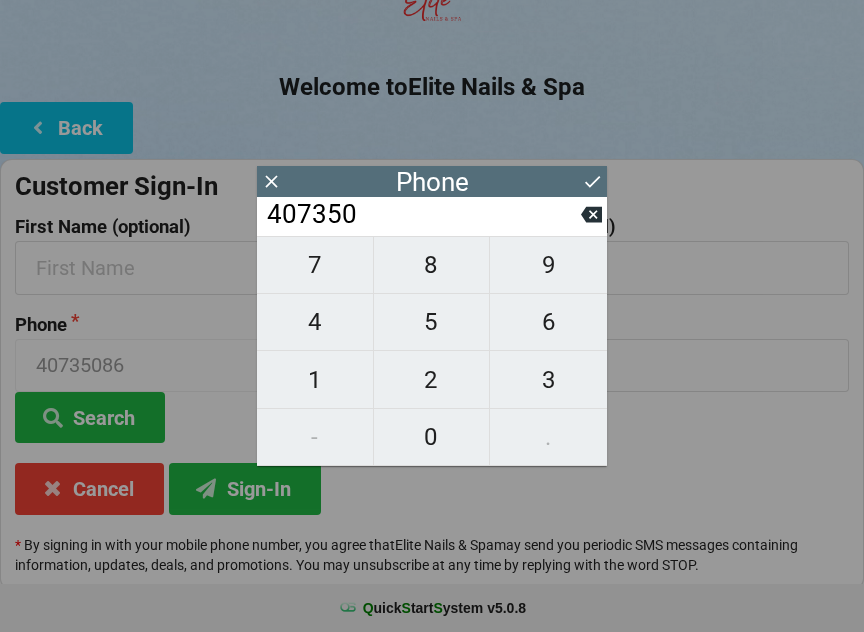 click at bounding box center (591, 215) 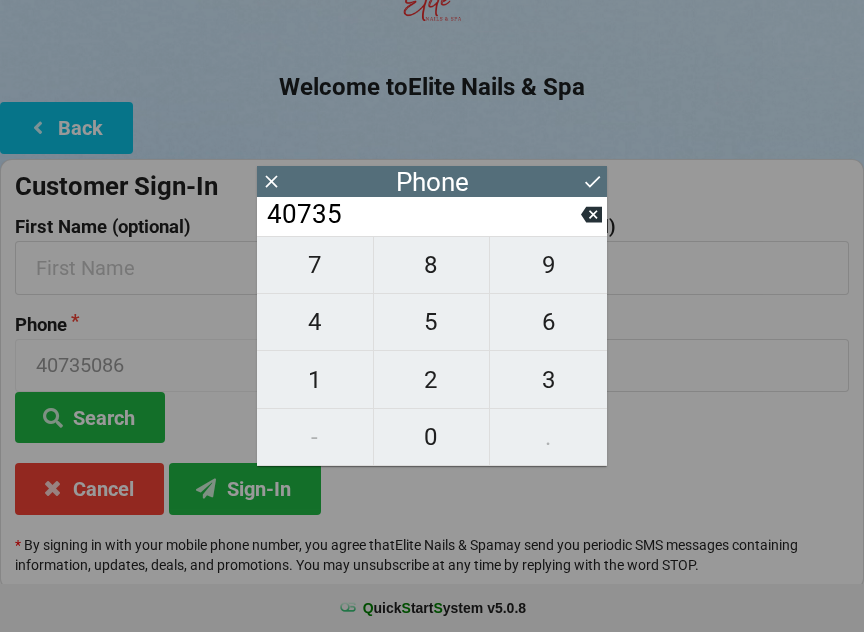 click at bounding box center [591, 215] 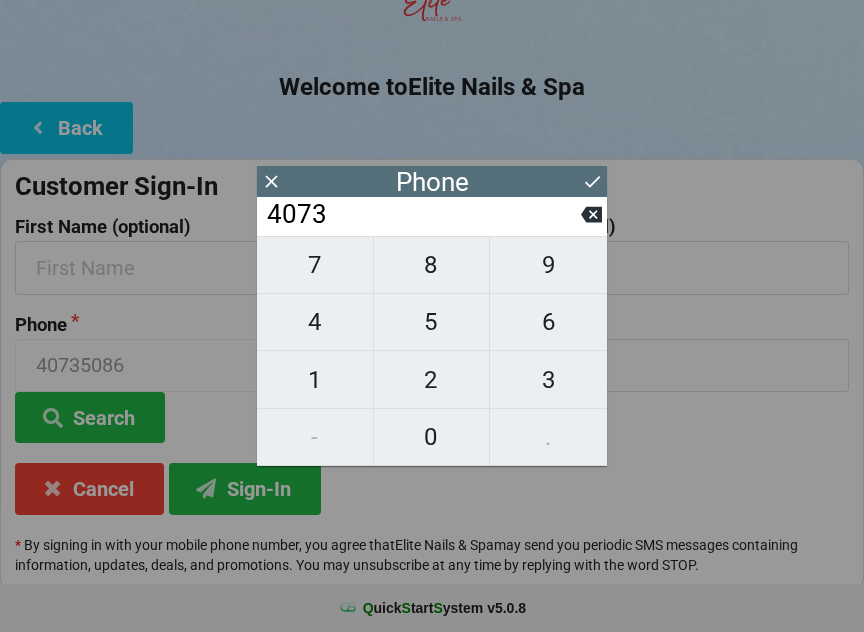 click at bounding box center (591, 215) 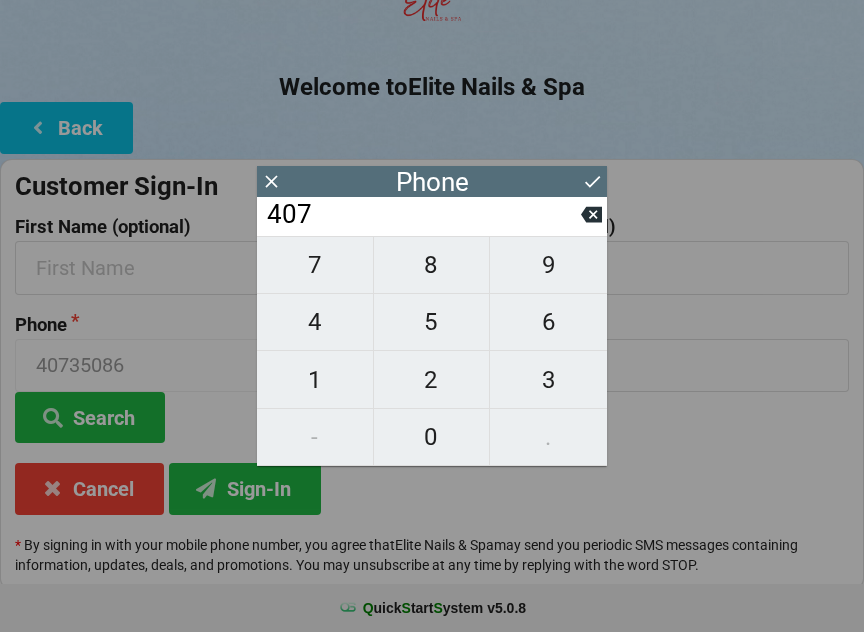 click at bounding box center (591, 215) 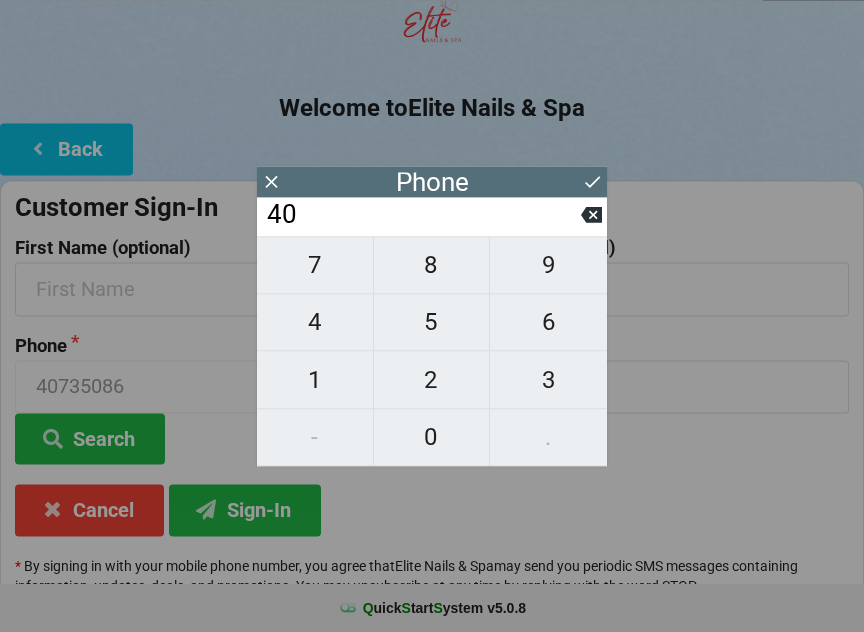 click at bounding box center [591, 214] 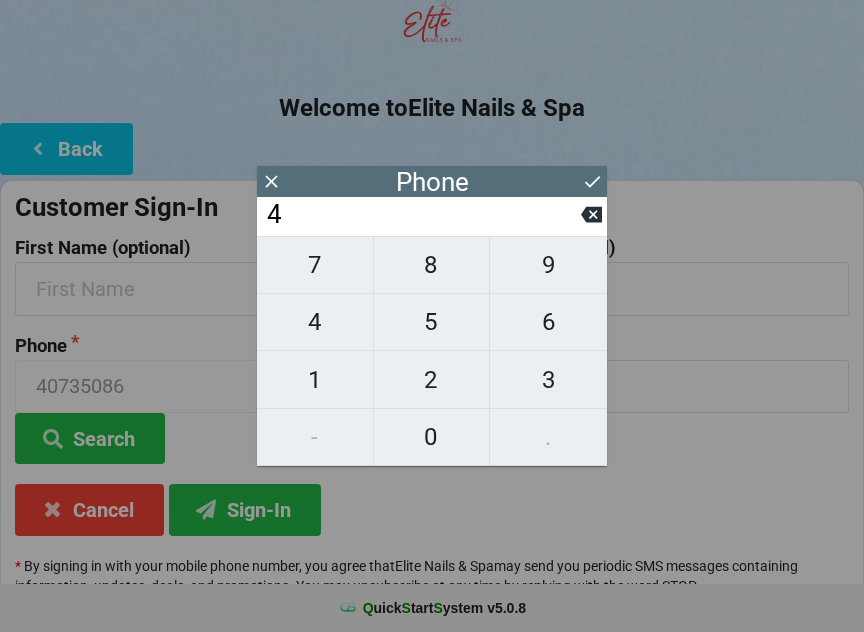 click at bounding box center [591, 214] 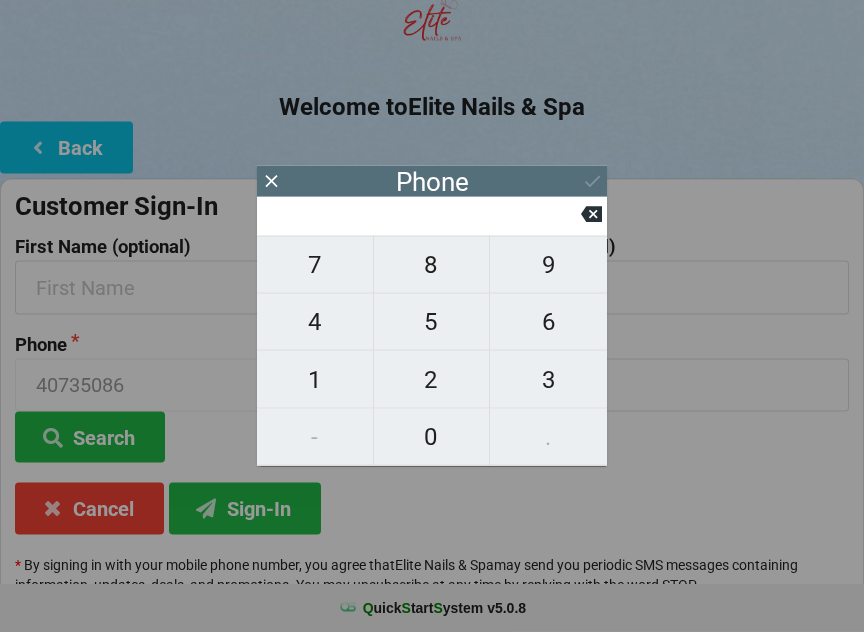 scroll, scrollTop: 128, scrollLeft: 0, axis: vertical 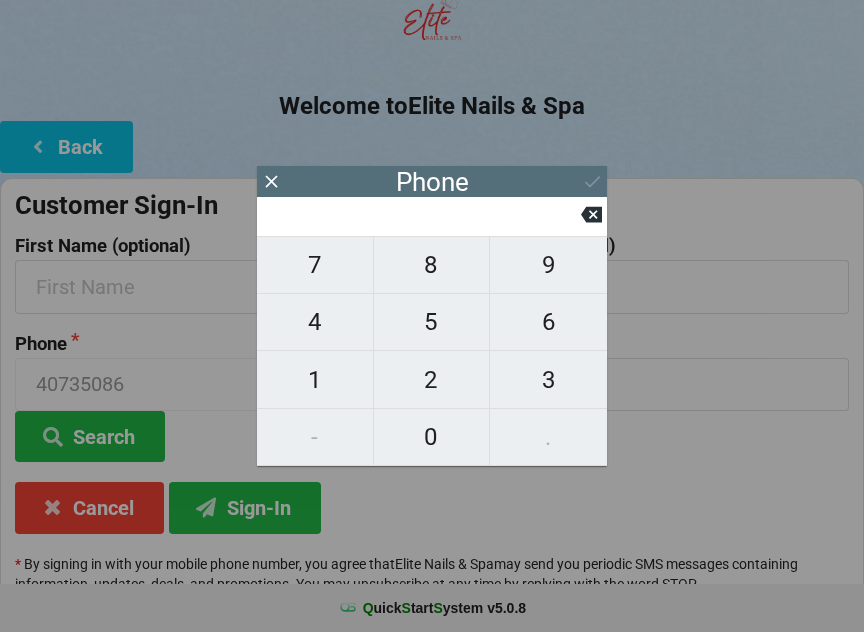 click on "3" at bounding box center [315, 265] 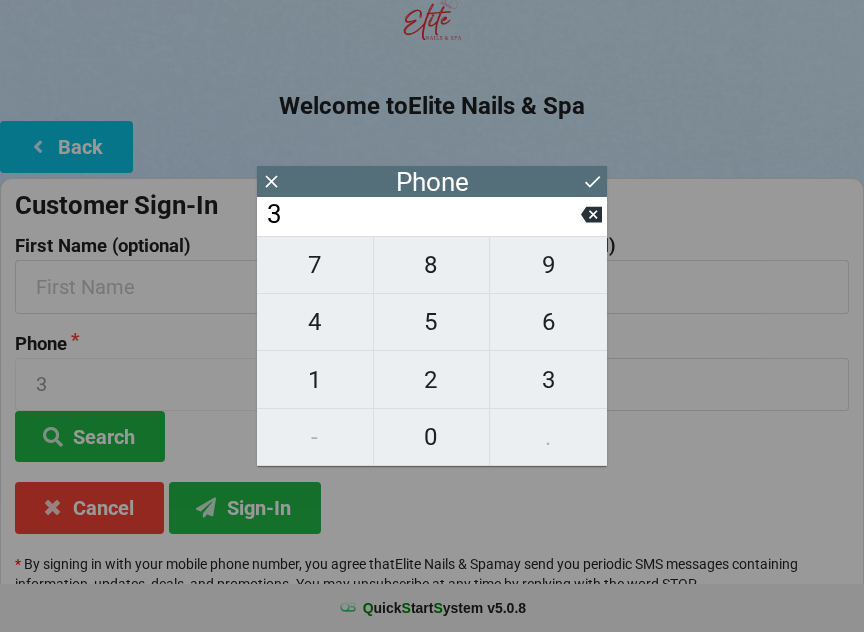 click on "5" at bounding box center (315, 265) 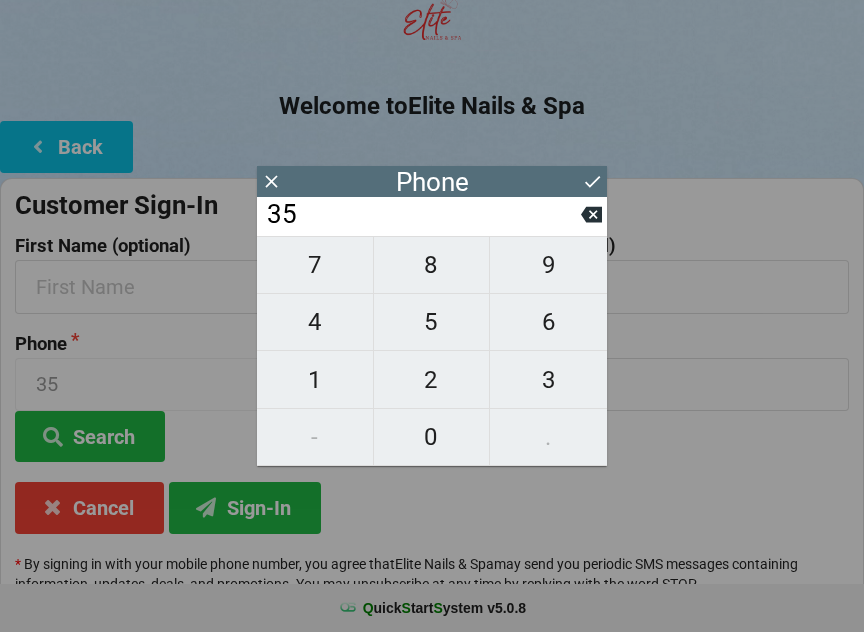 click on "0" at bounding box center (315, 265) 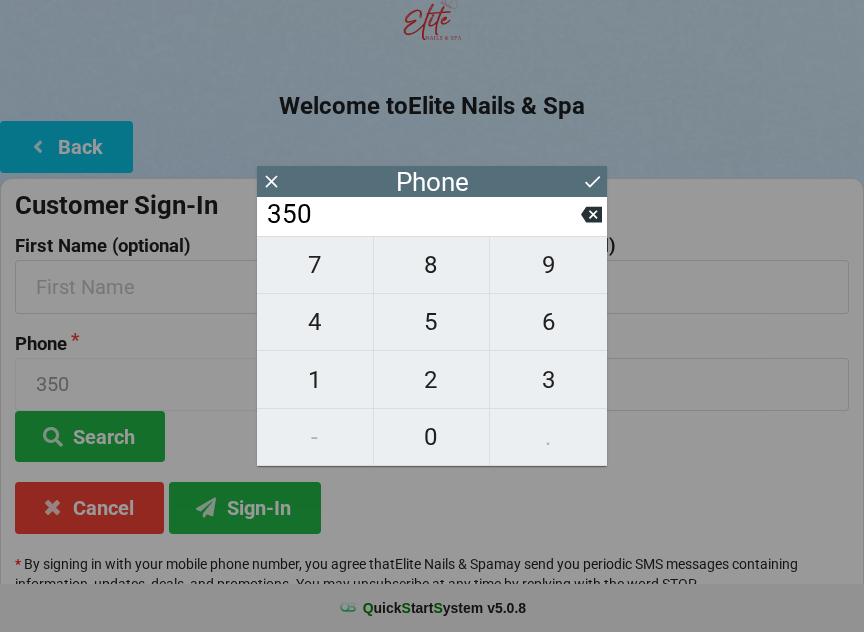 click on "8" at bounding box center (315, 265) 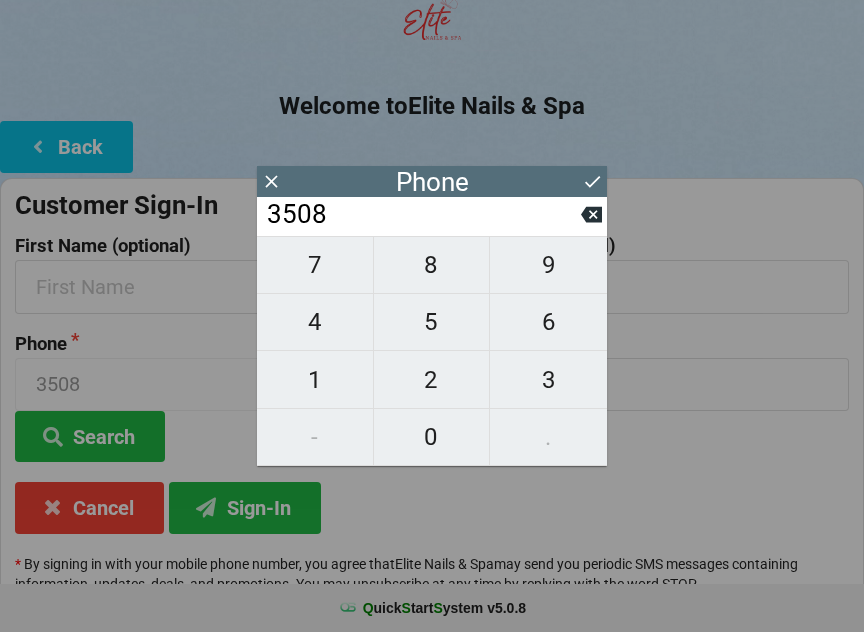 click on "6" at bounding box center [315, 265] 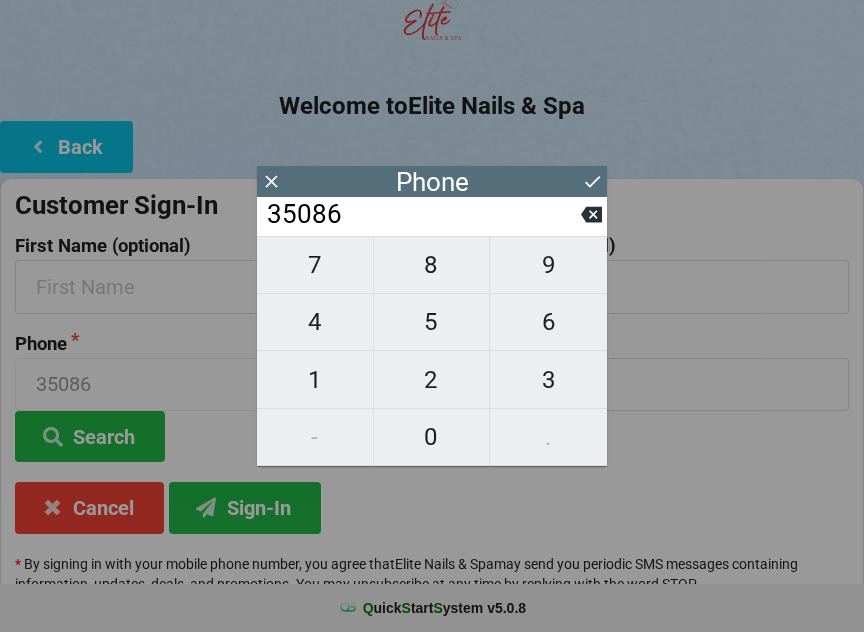 click on "9" at bounding box center [315, 265] 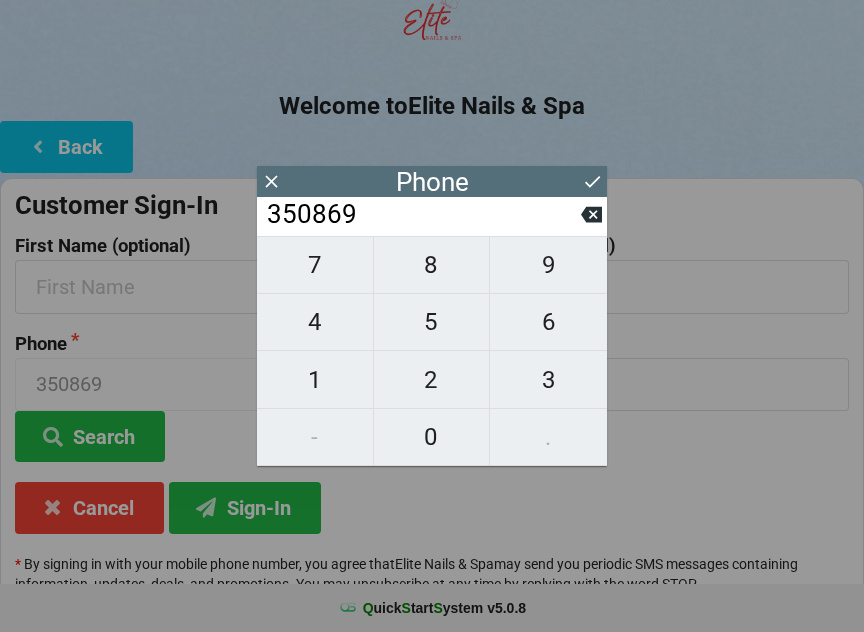 scroll, scrollTop: 134, scrollLeft: 0, axis: vertical 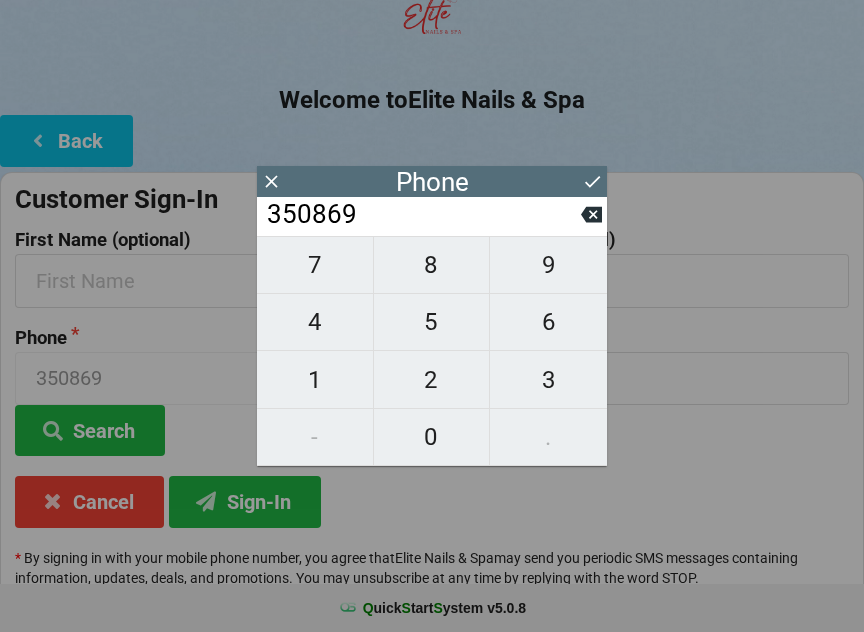 click at bounding box center (591, 215) 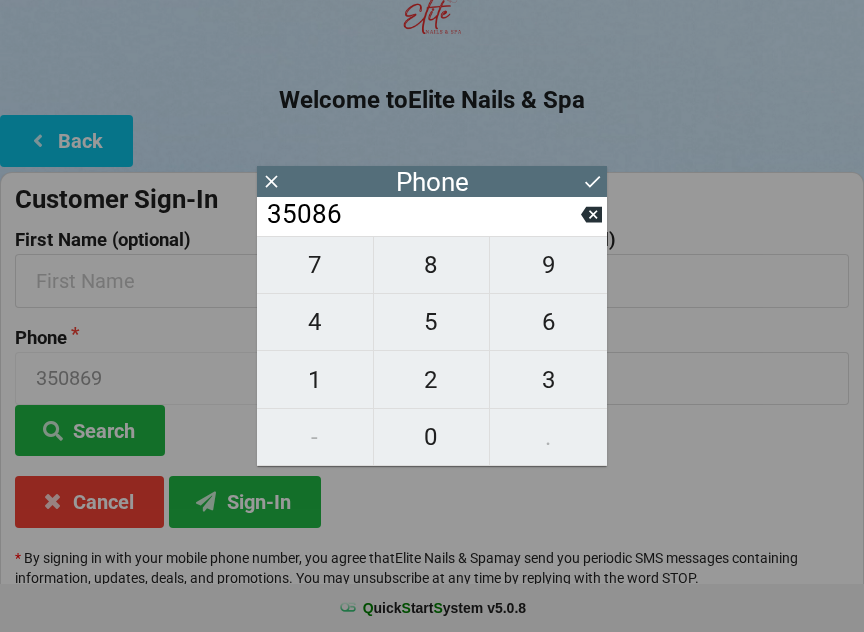click at bounding box center [591, 215] 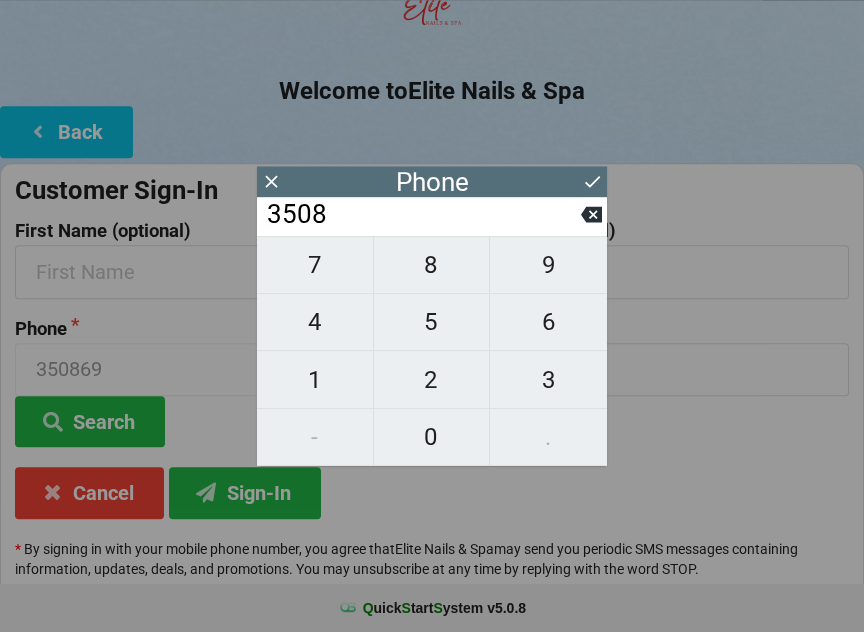click at bounding box center [591, 214] 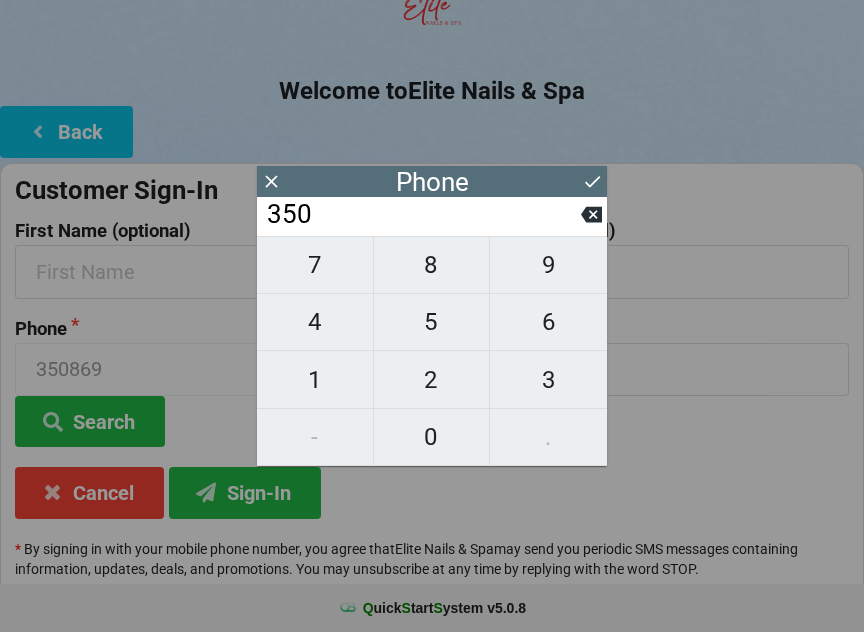 click at bounding box center (591, 215) 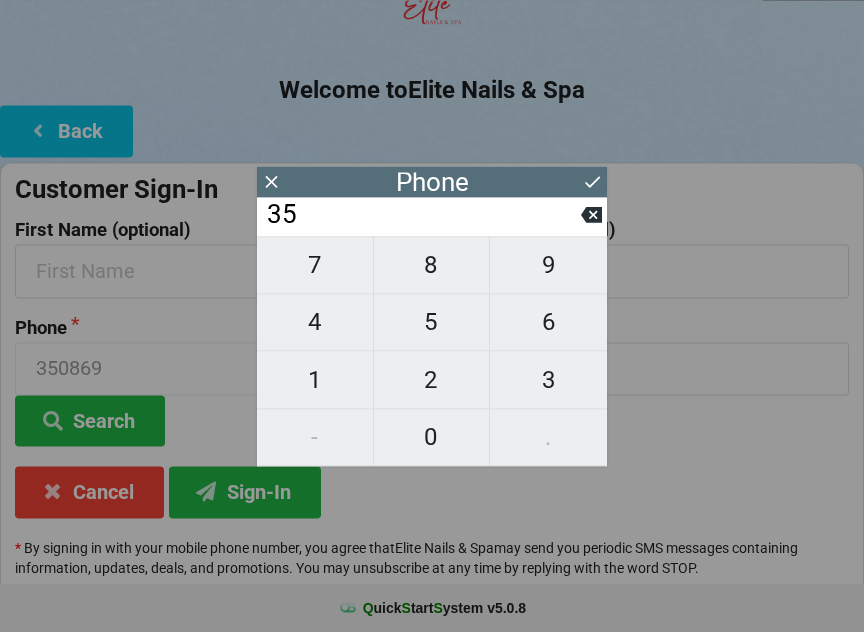 scroll, scrollTop: 147, scrollLeft: 0, axis: vertical 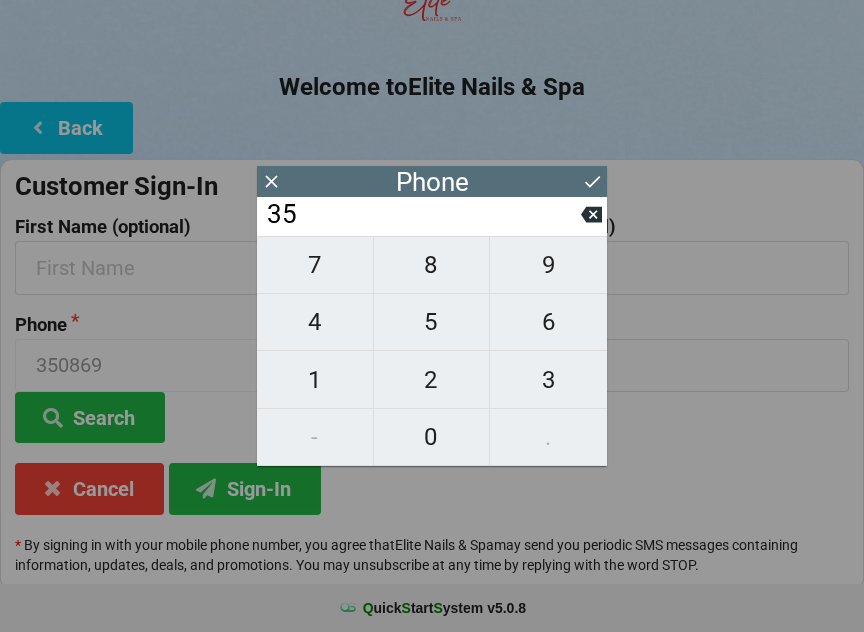 click at bounding box center [591, 214] 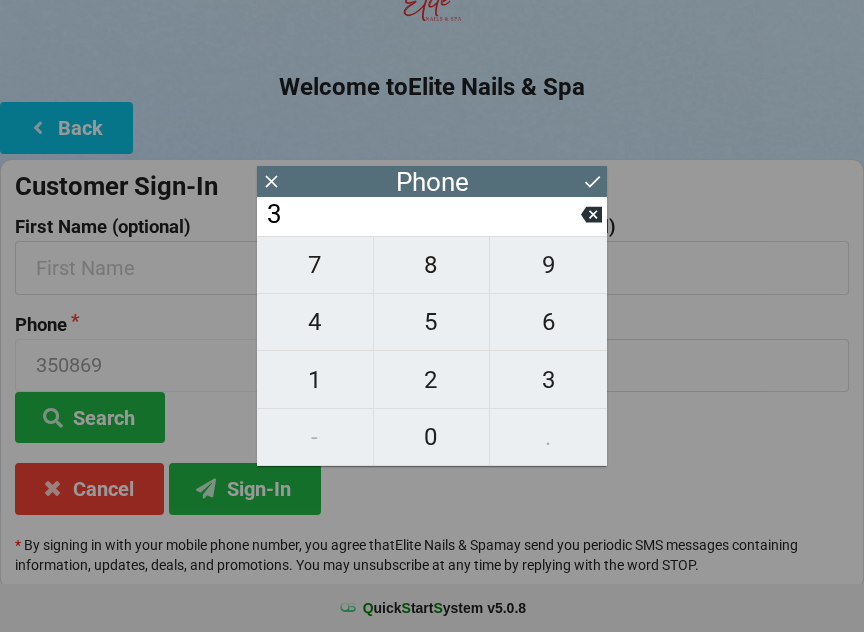 click at bounding box center (591, 215) 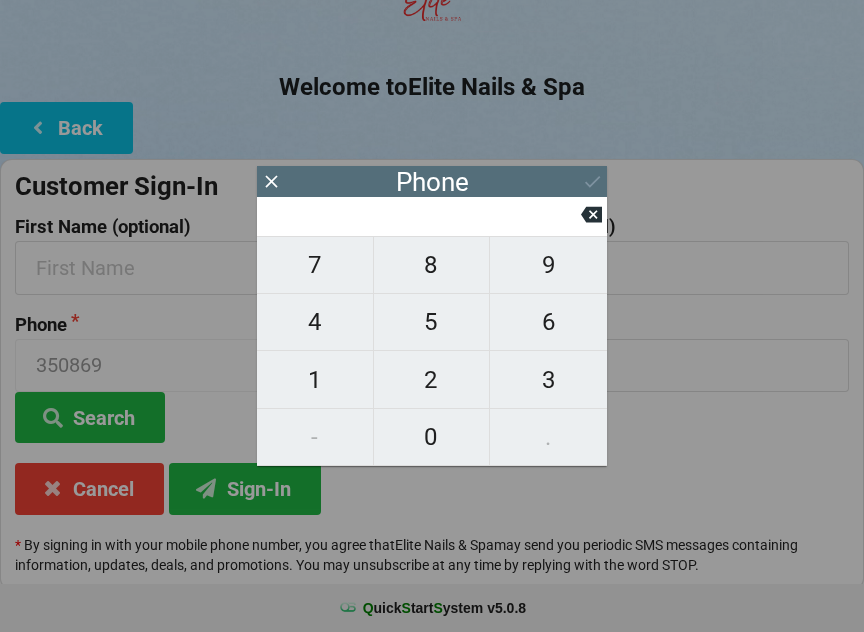 click at bounding box center (591, 215) 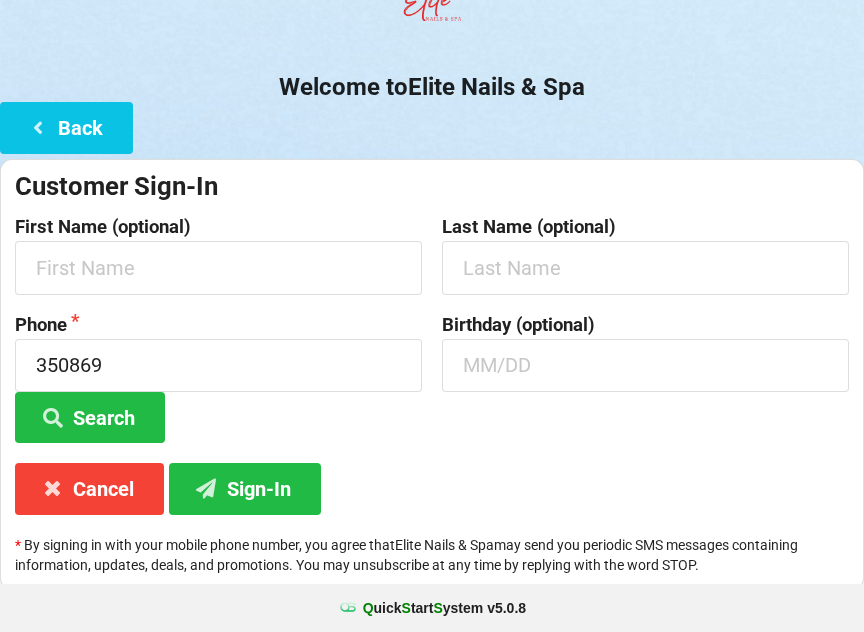 click on "Cancel" at bounding box center [89, 488] 